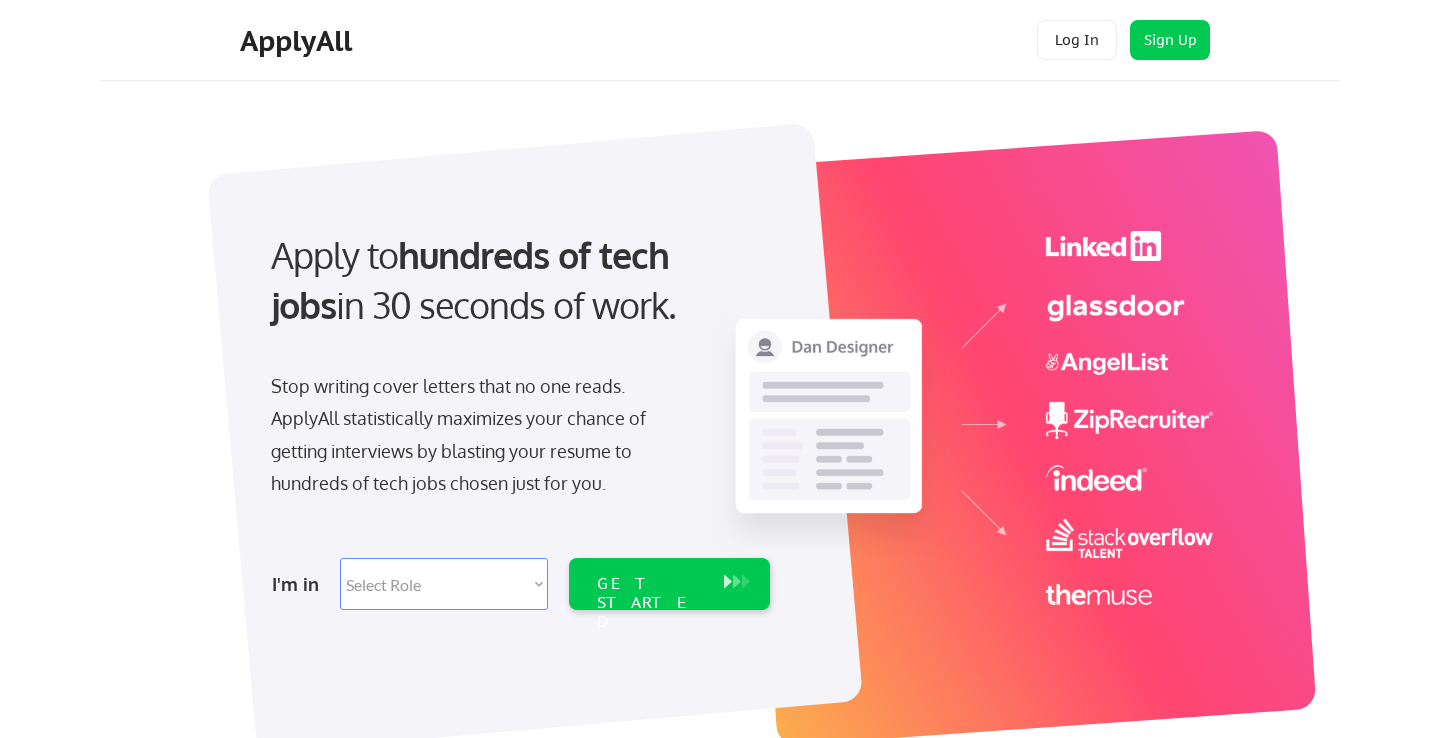 scroll, scrollTop: 0, scrollLeft: 0, axis: both 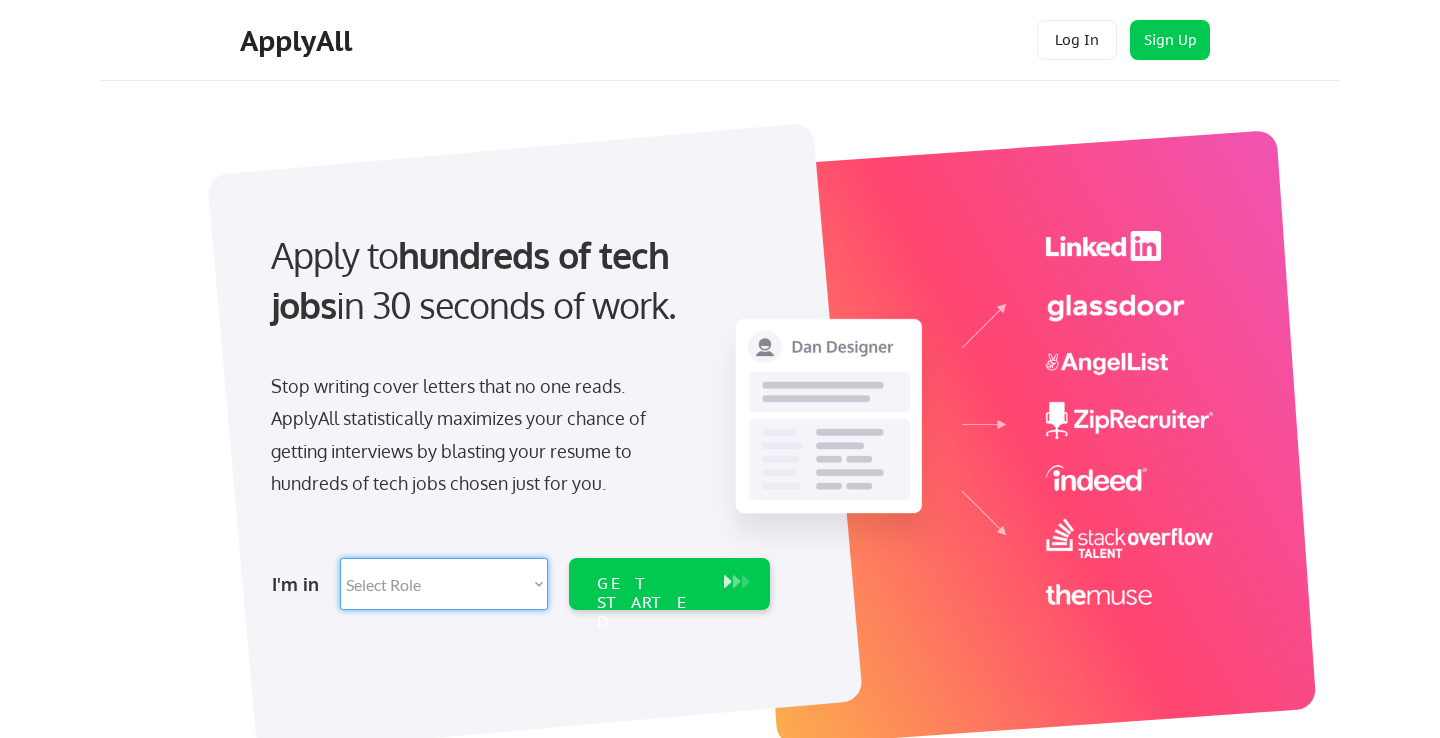 click on "Select Role Software Engineering Product Management Customer Success Sales UI/UX/Product Design Technical Project/Program Mgmt Marketing & Growth Data HR/Recruiting IT/Cybersecurity Tech Finance/Ops/Strategy Customer Support" at bounding box center [444, 584] 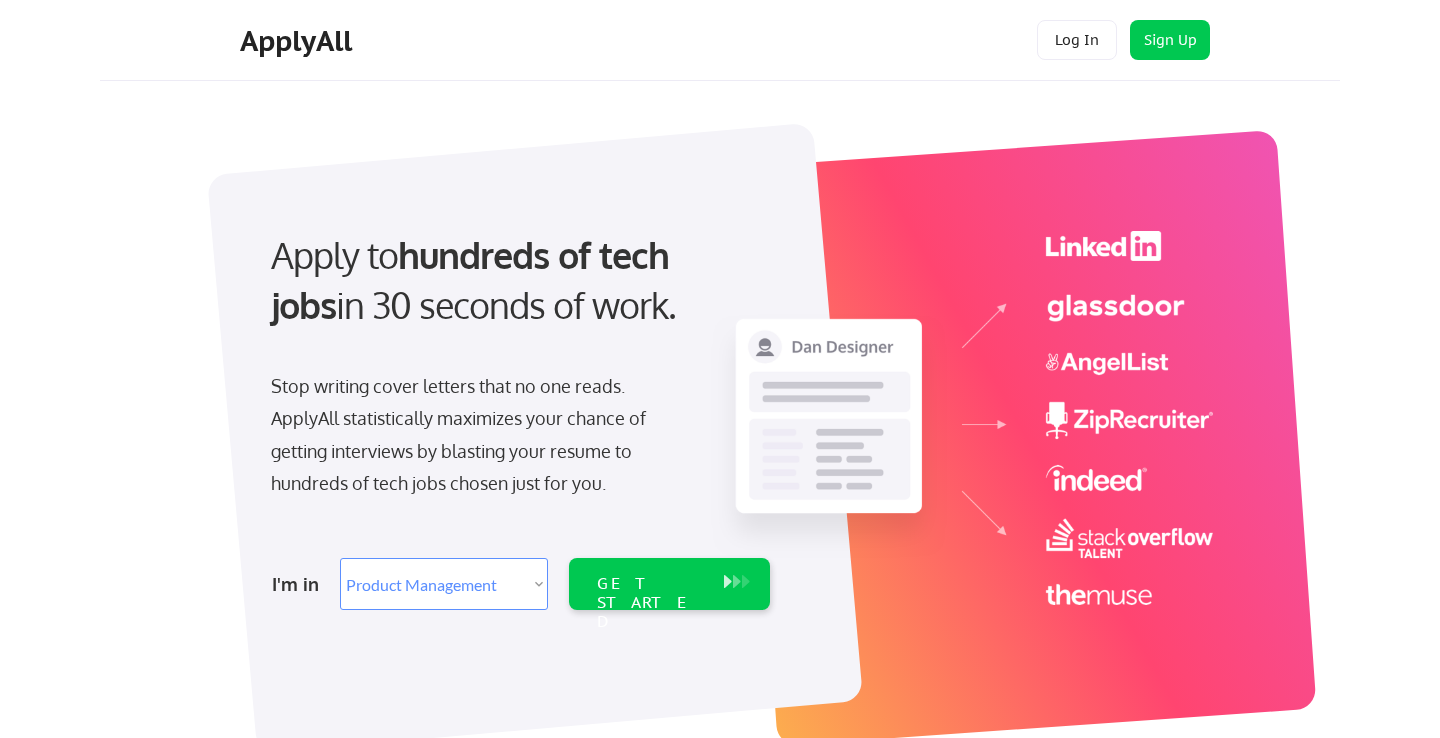 select on ""product"" 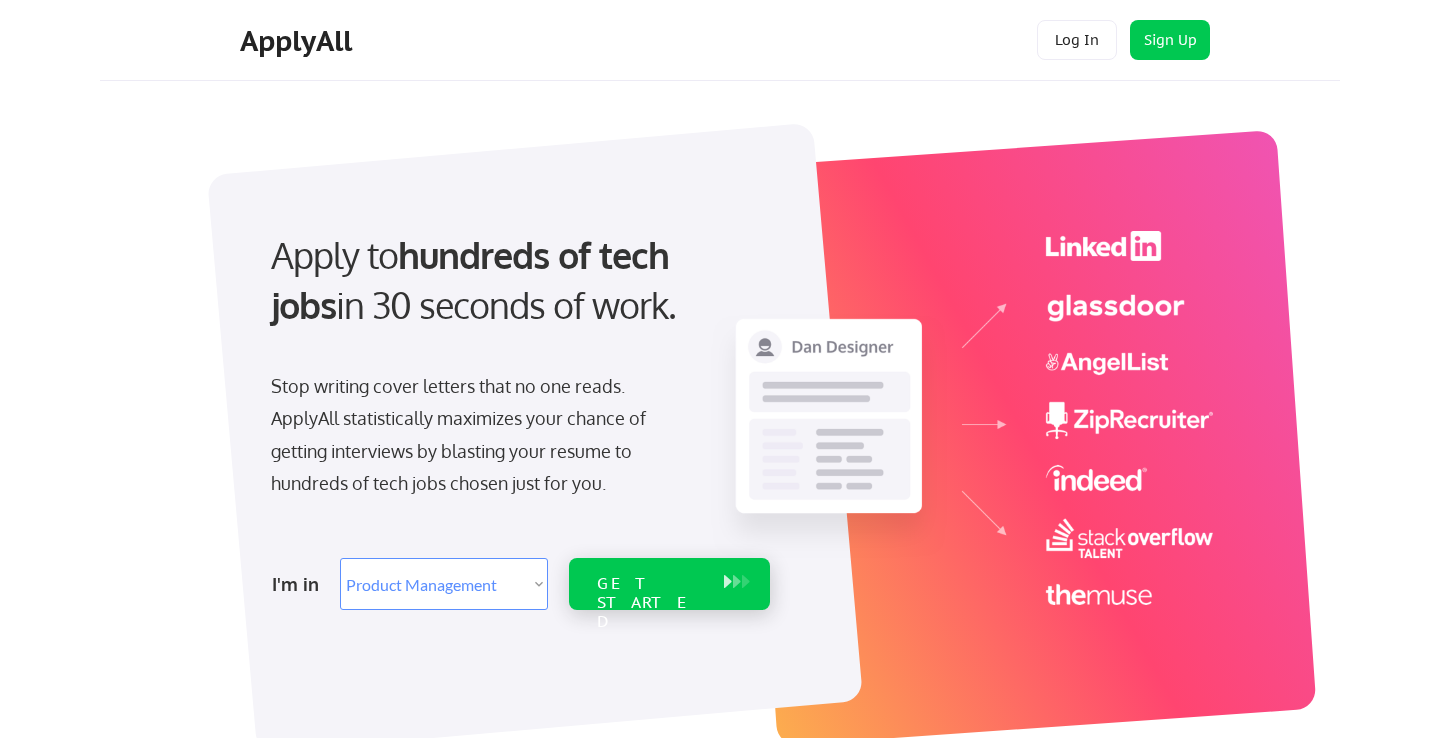 click on "GET STARTED" at bounding box center (650, 584) 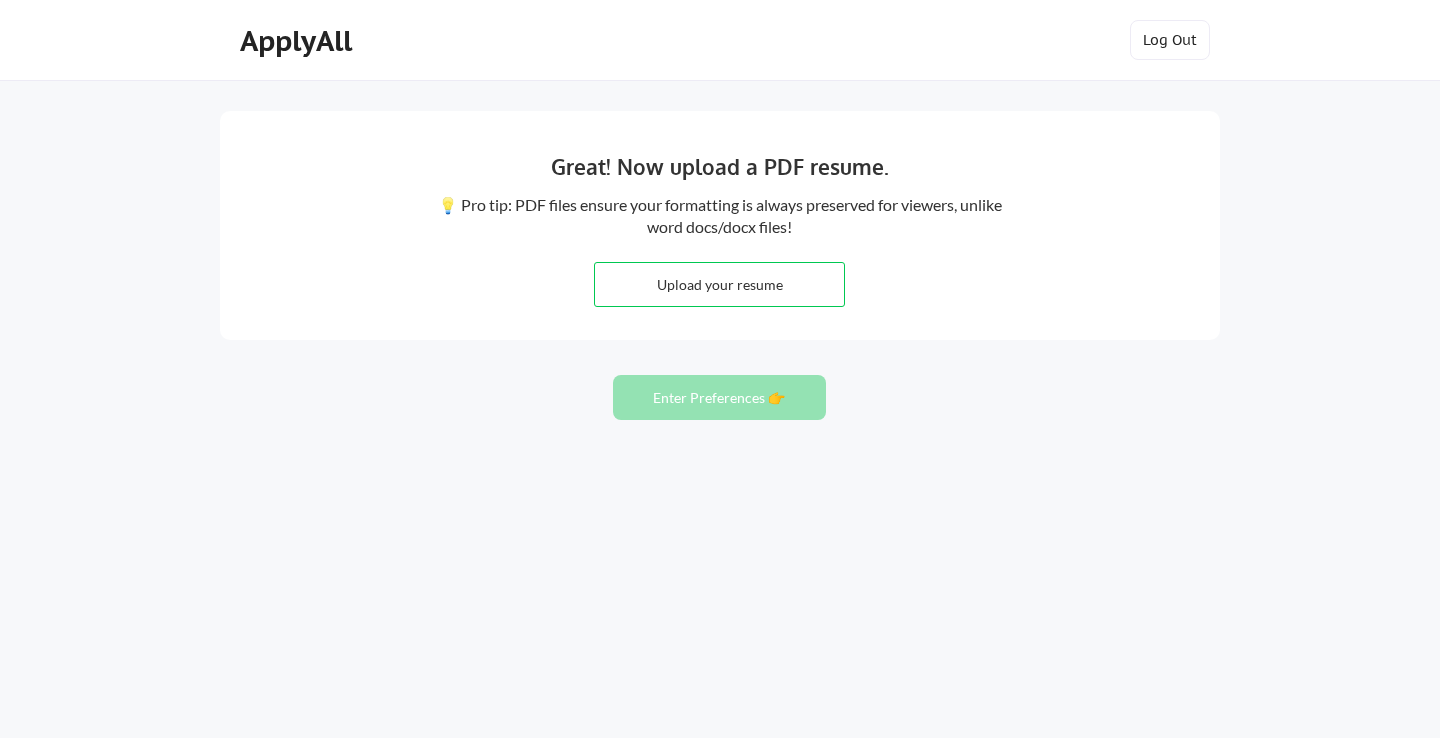 scroll, scrollTop: 0, scrollLeft: 0, axis: both 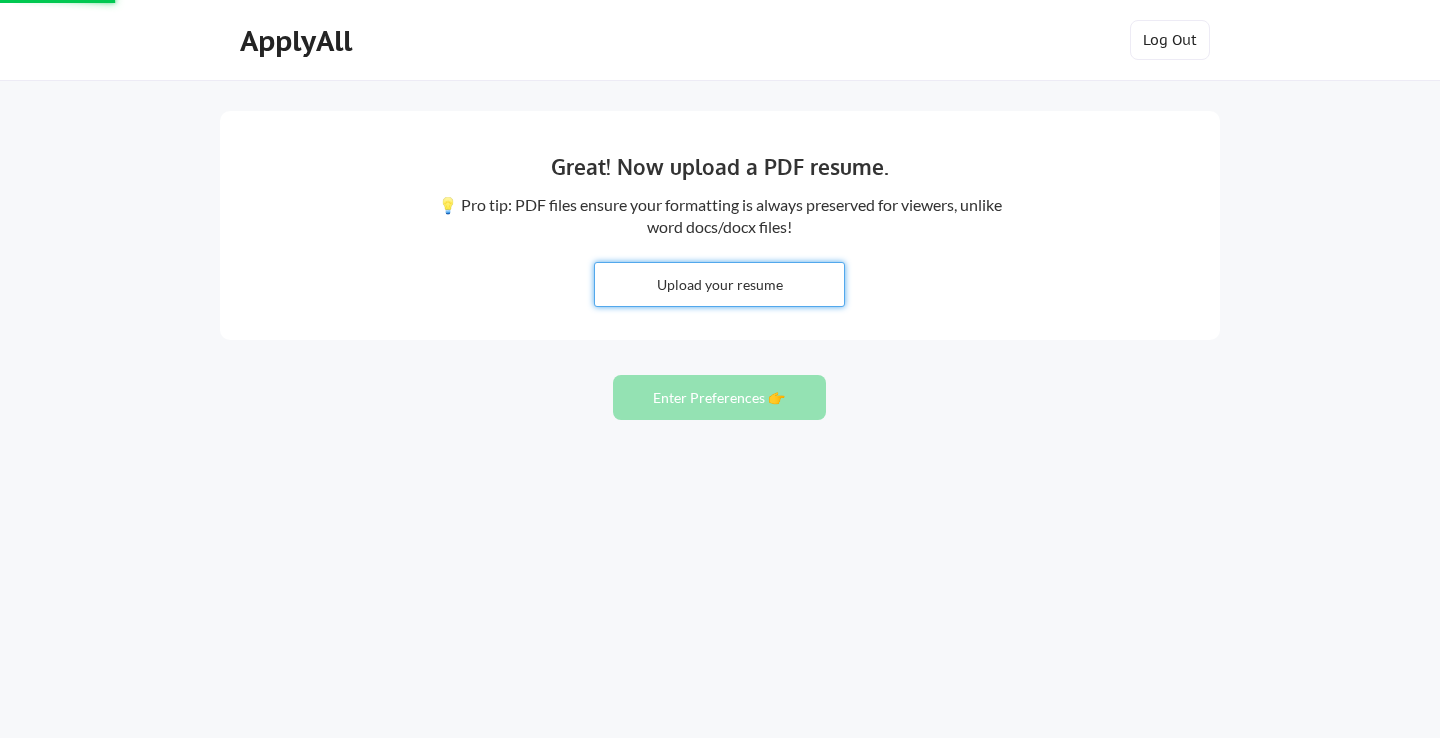 type 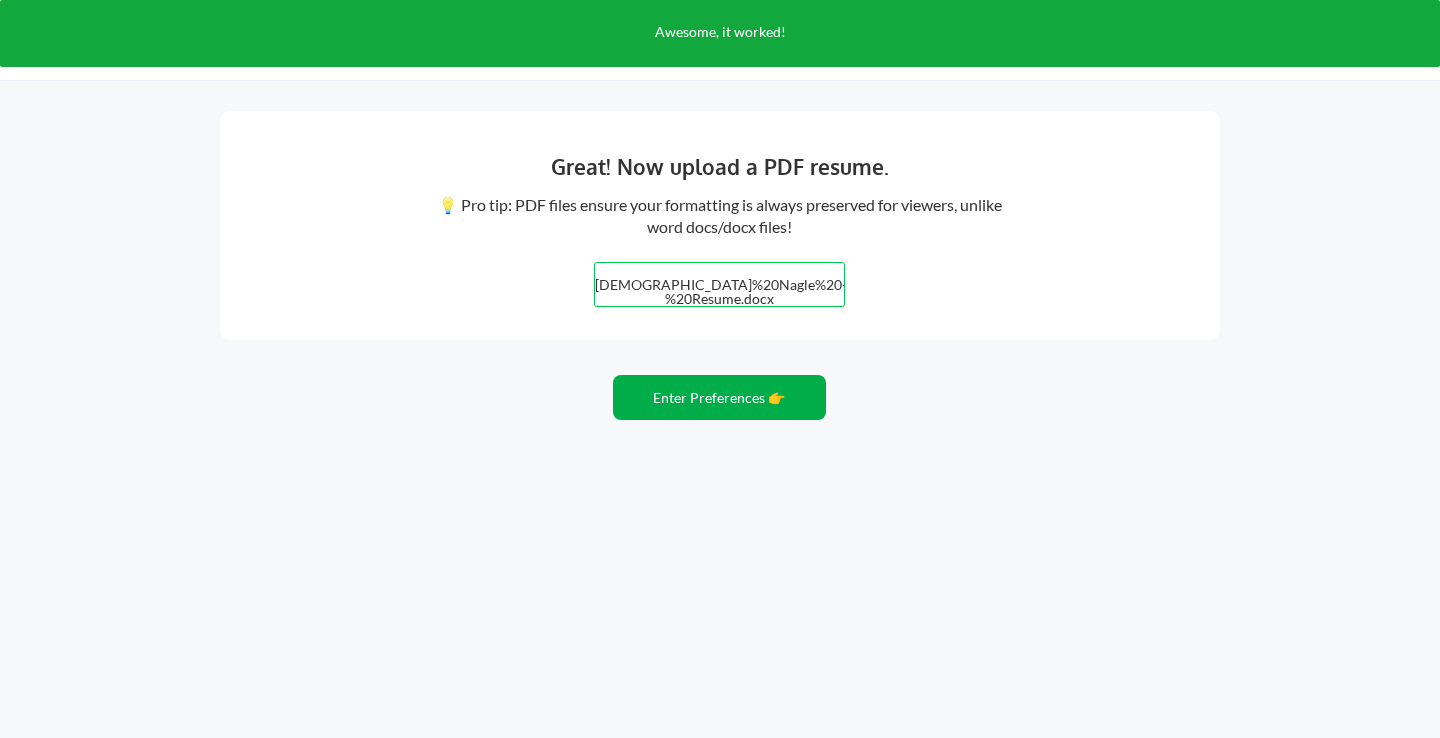click on "Enter Preferences  👉" at bounding box center (719, 397) 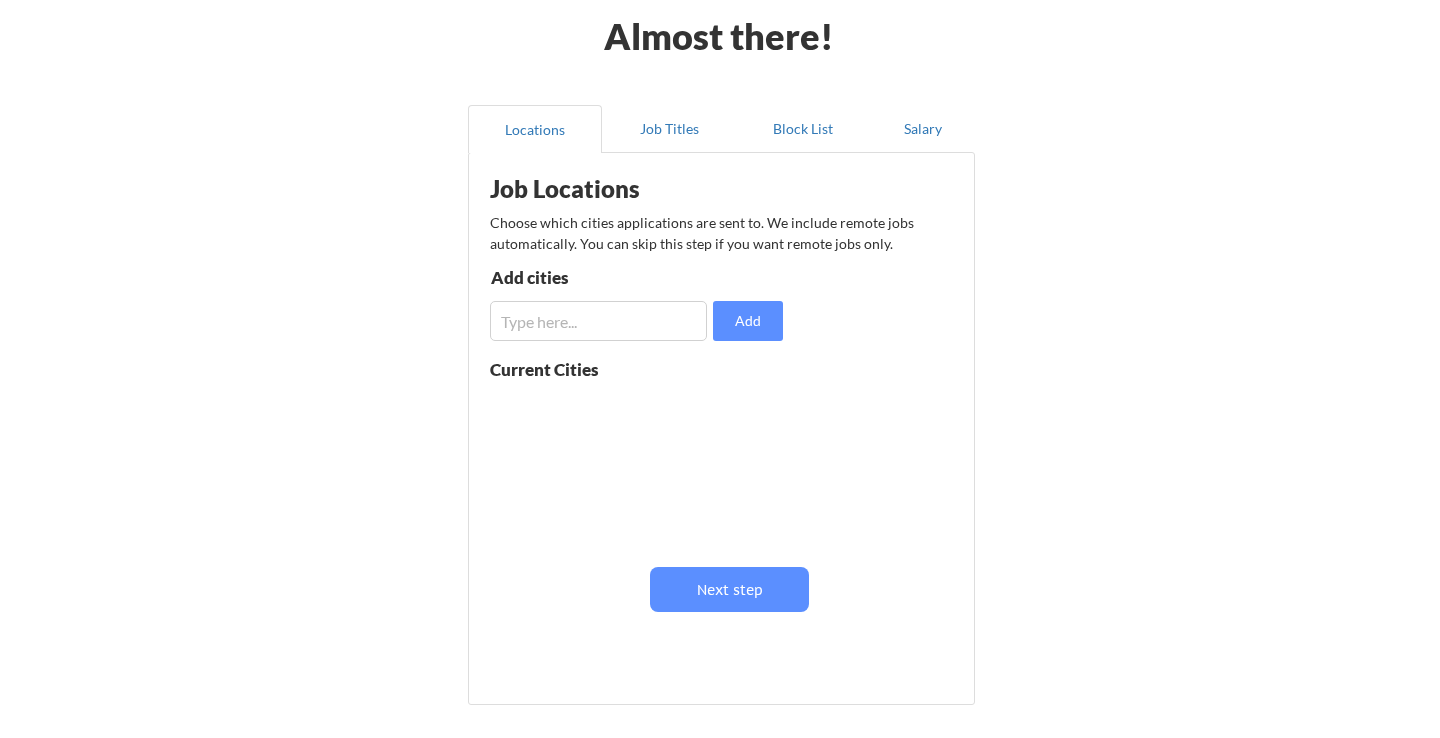 scroll, scrollTop: 95, scrollLeft: 0, axis: vertical 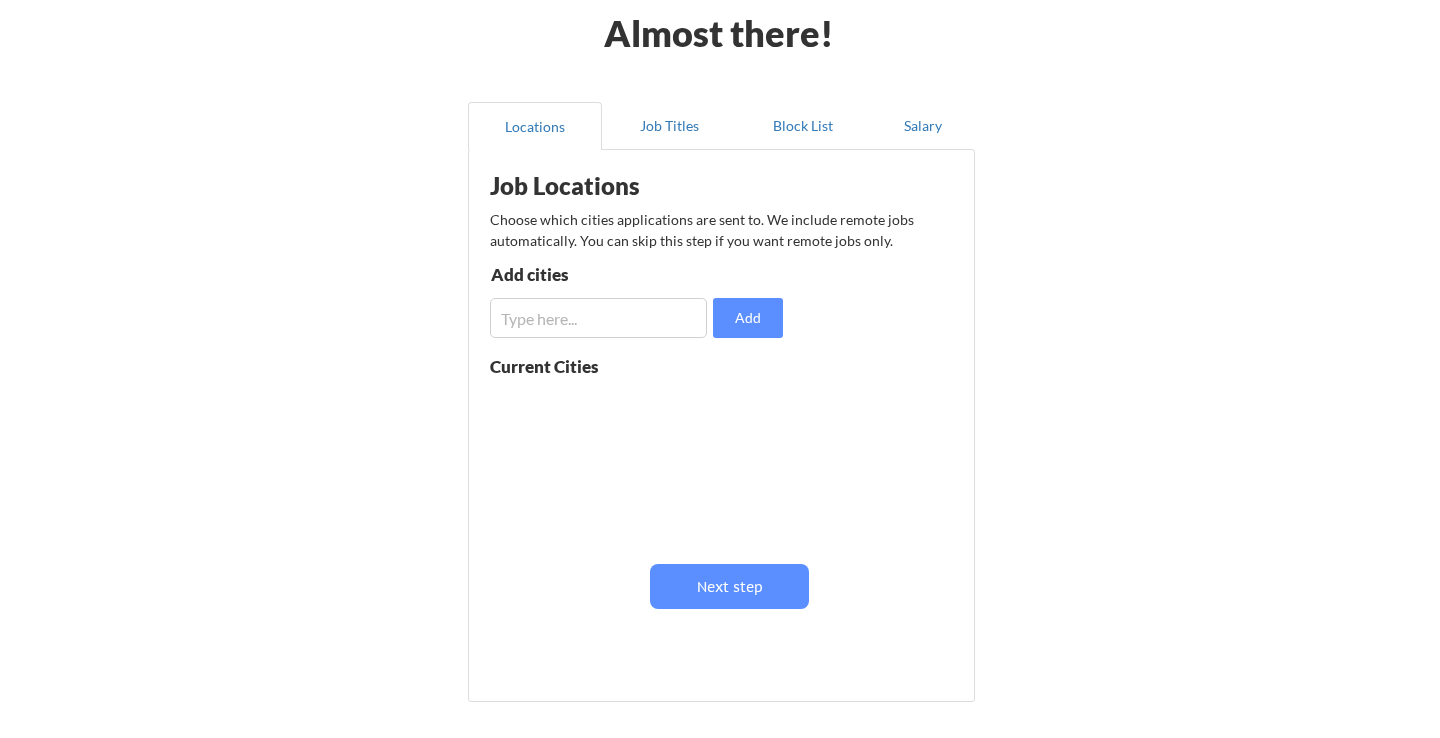 click at bounding box center [598, 318] 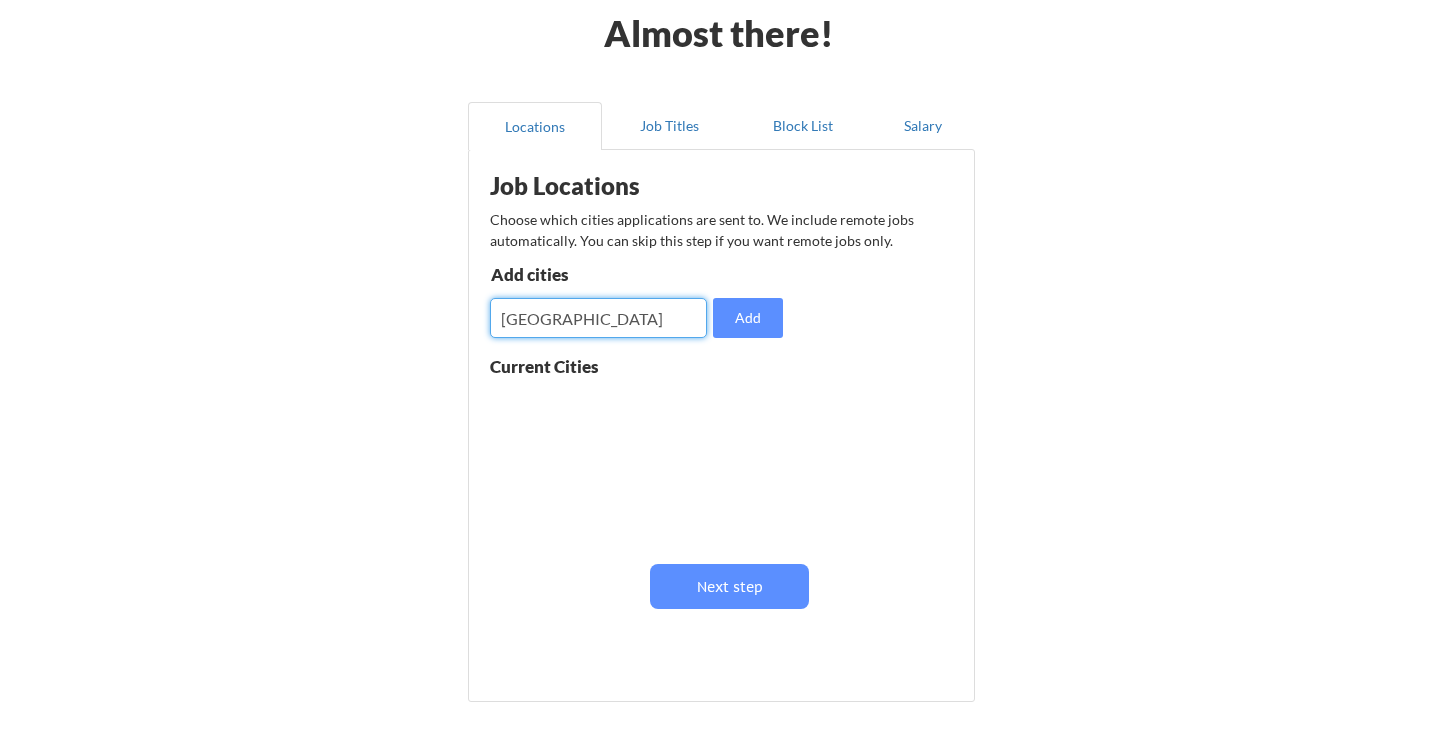 type on "detroit" 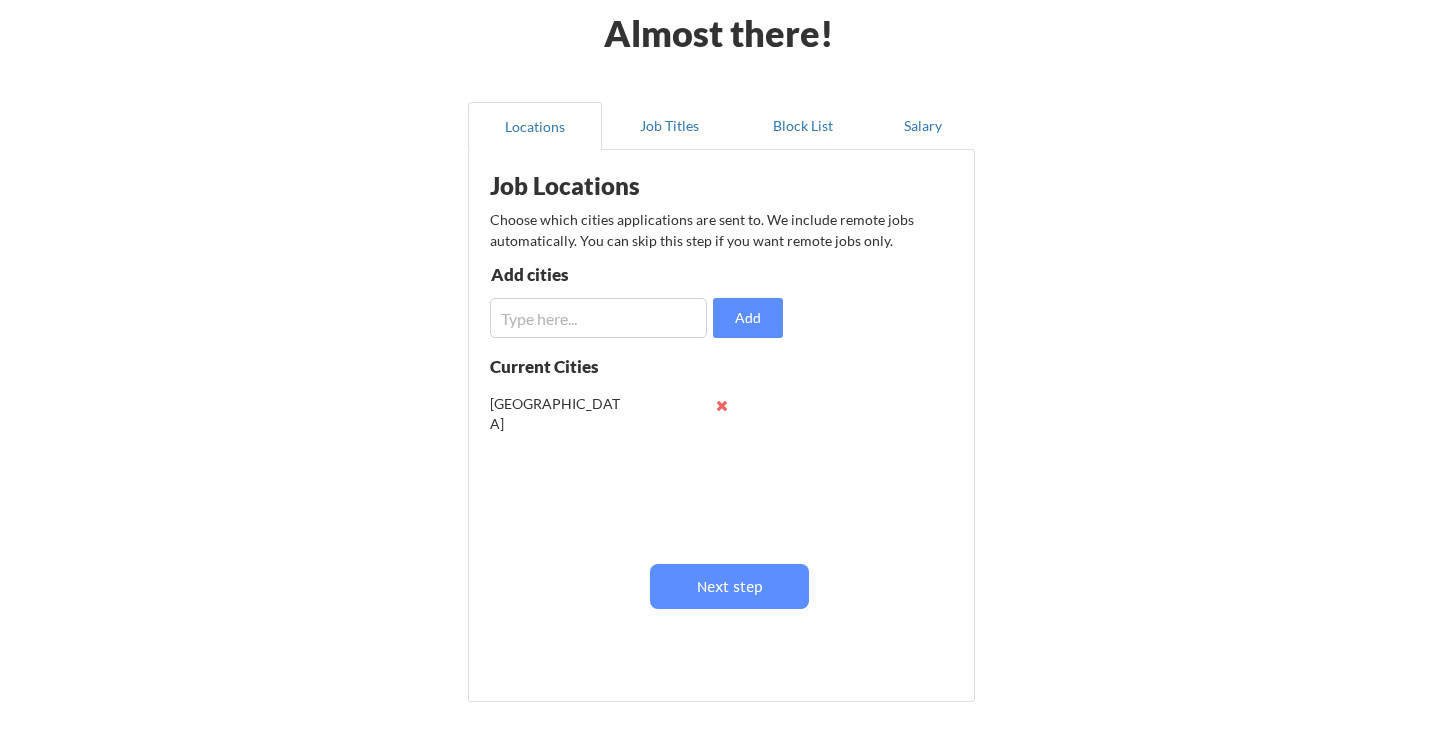 click at bounding box center (598, 318) 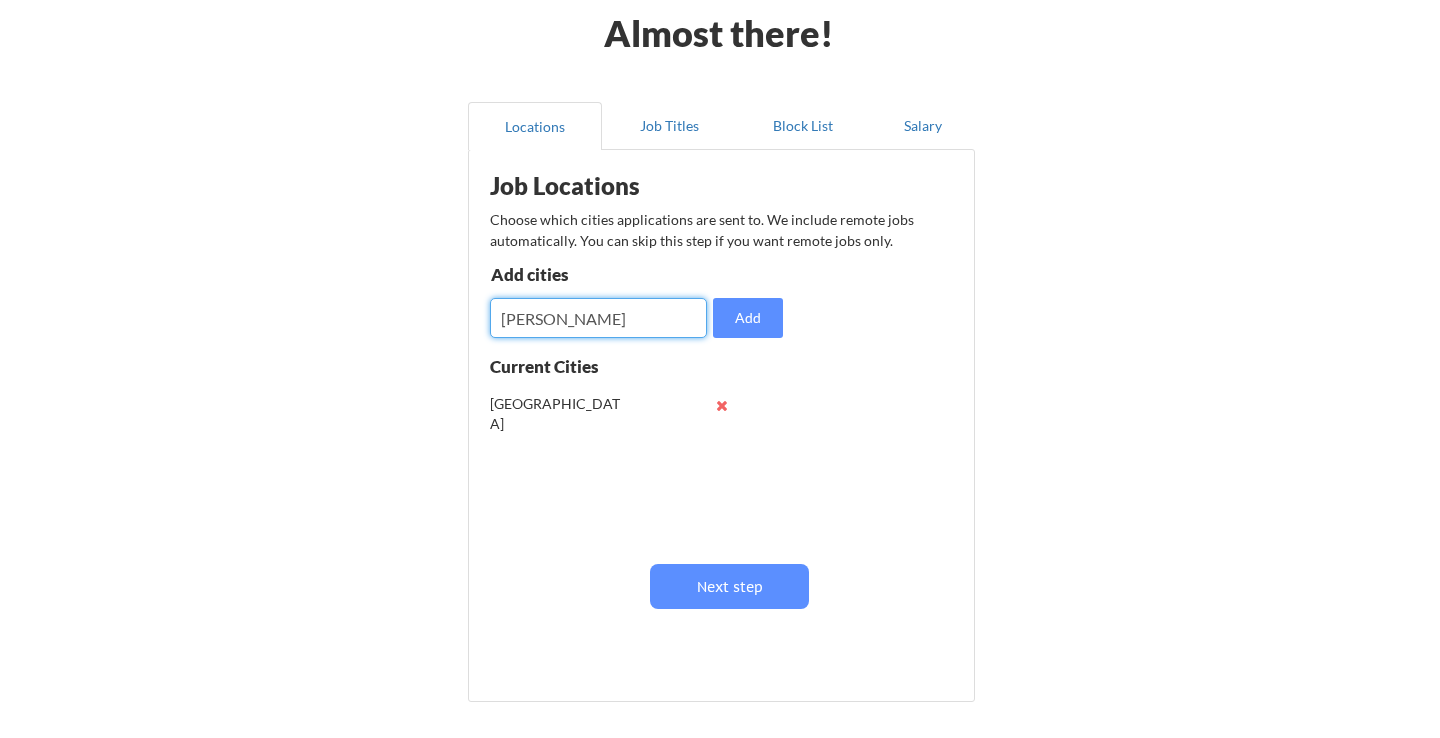 type on "warren" 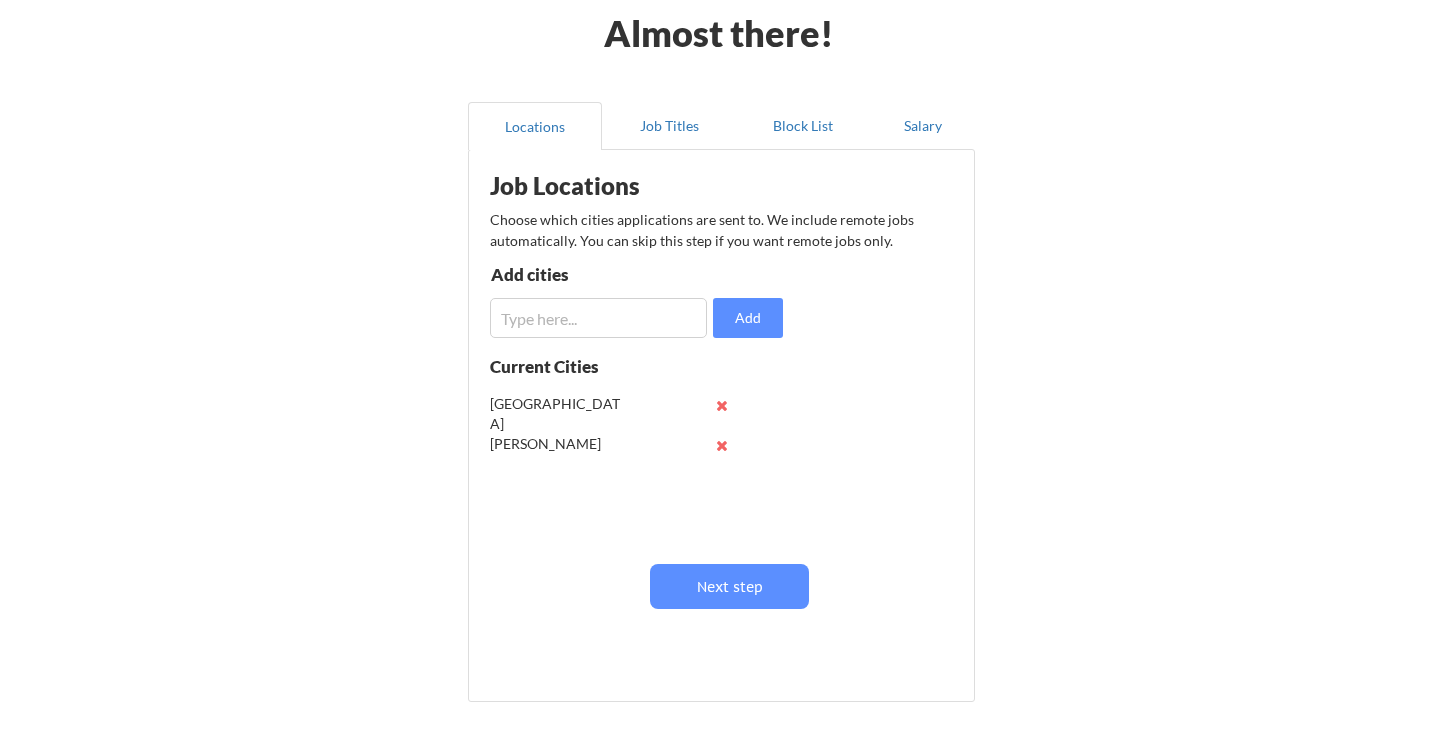 click at bounding box center (598, 318) 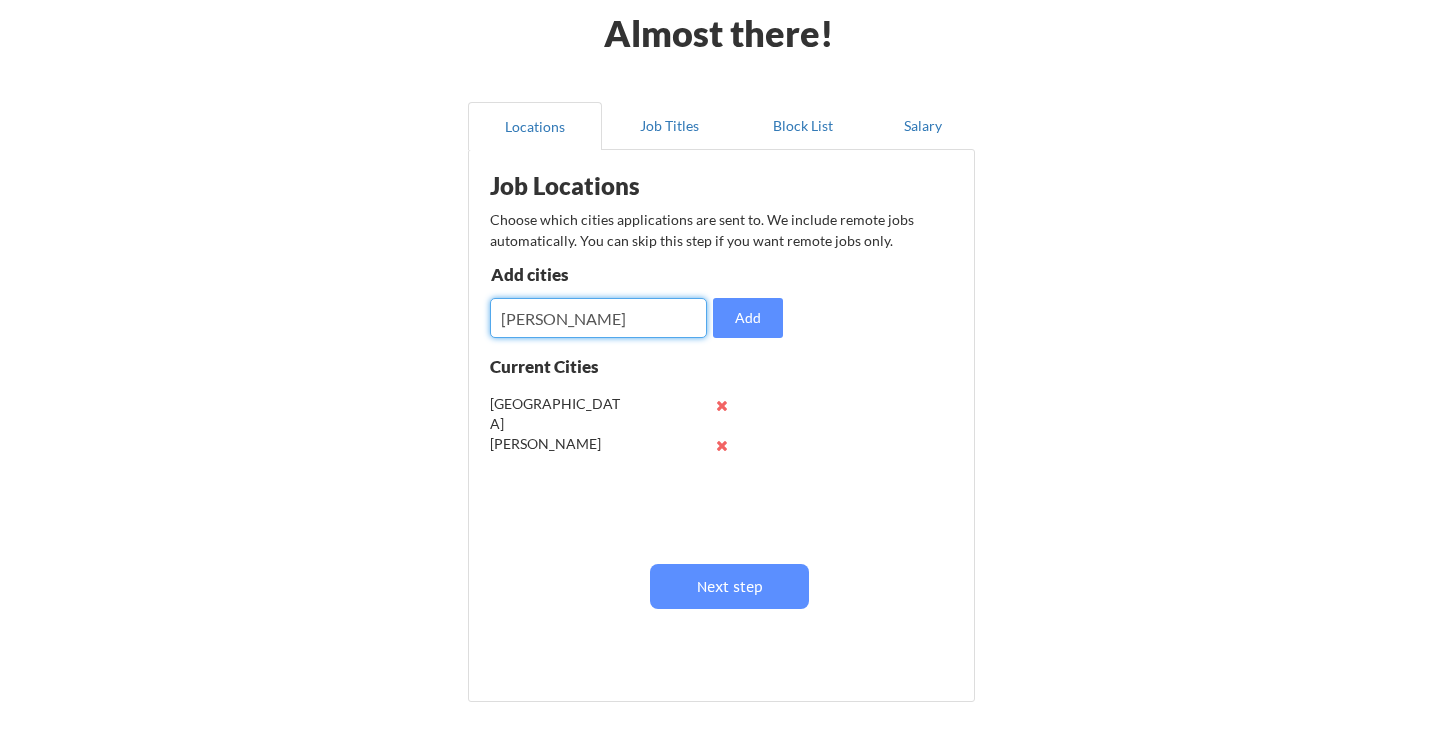 type on "Troy" 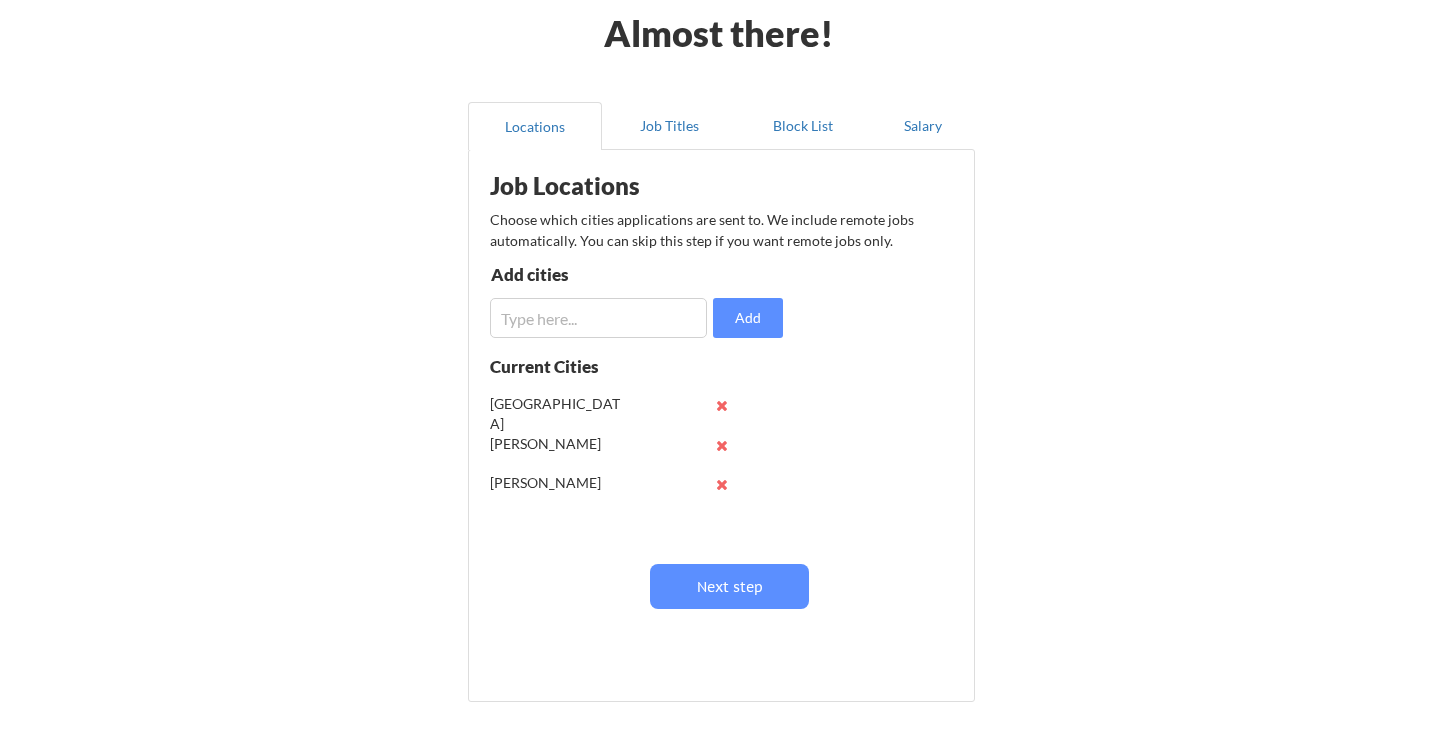 click at bounding box center (721, 405) 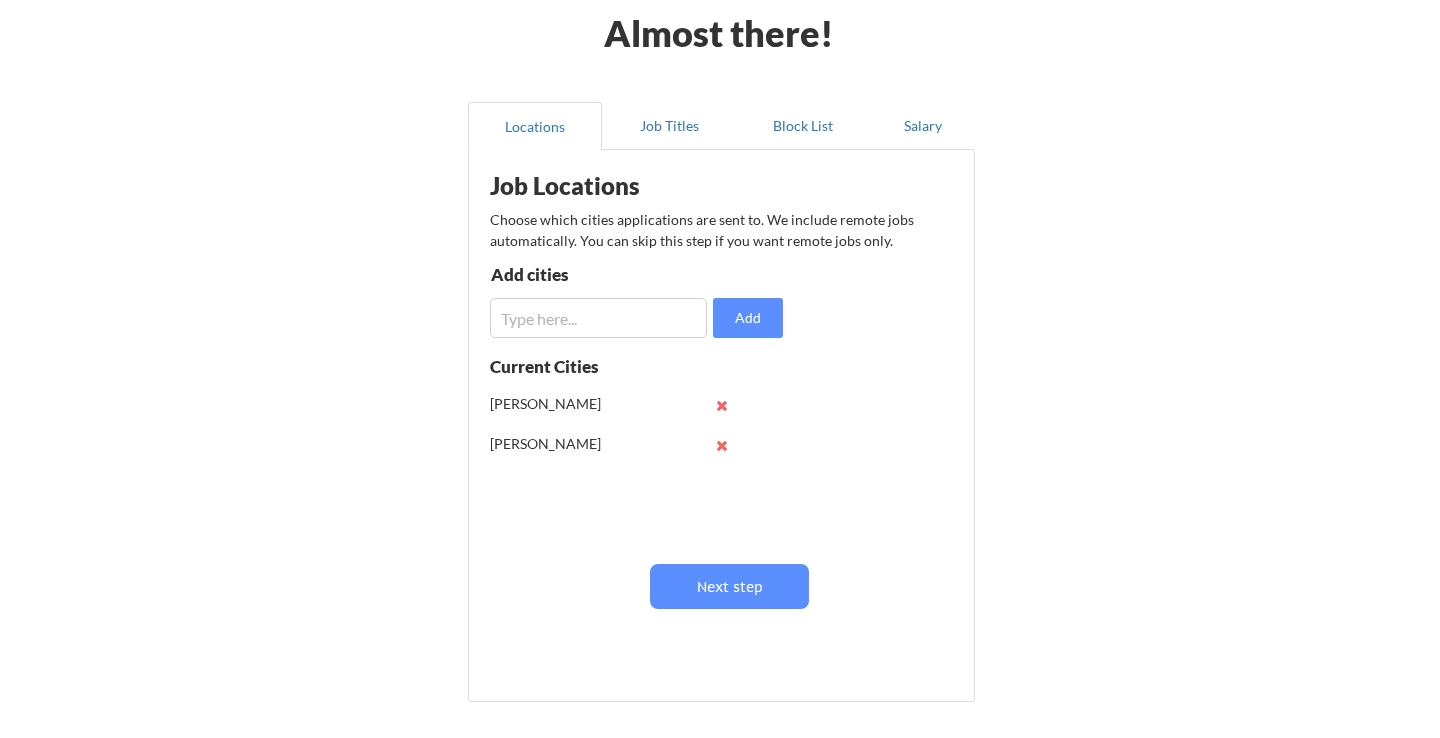 click at bounding box center (721, 405) 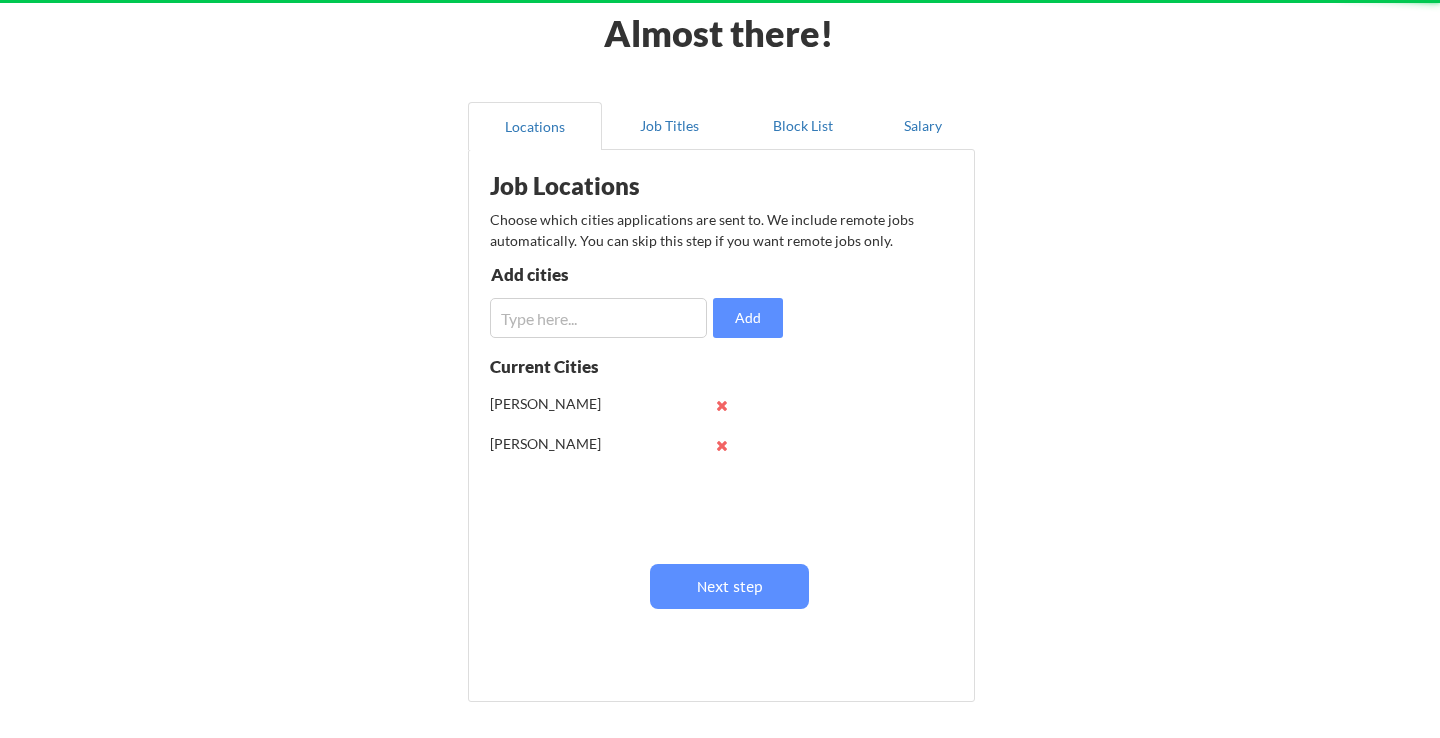 click at bounding box center [721, 405] 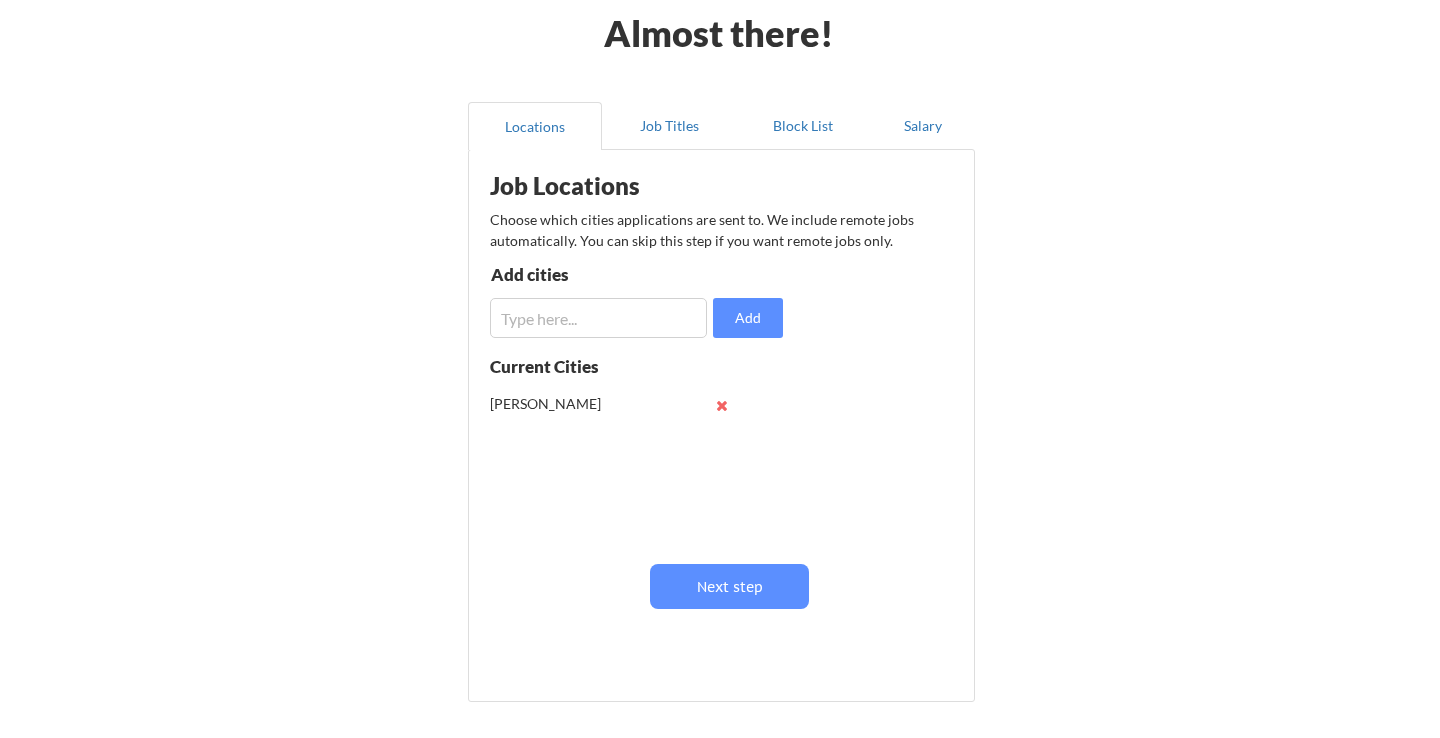 click at bounding box center [721, 405] 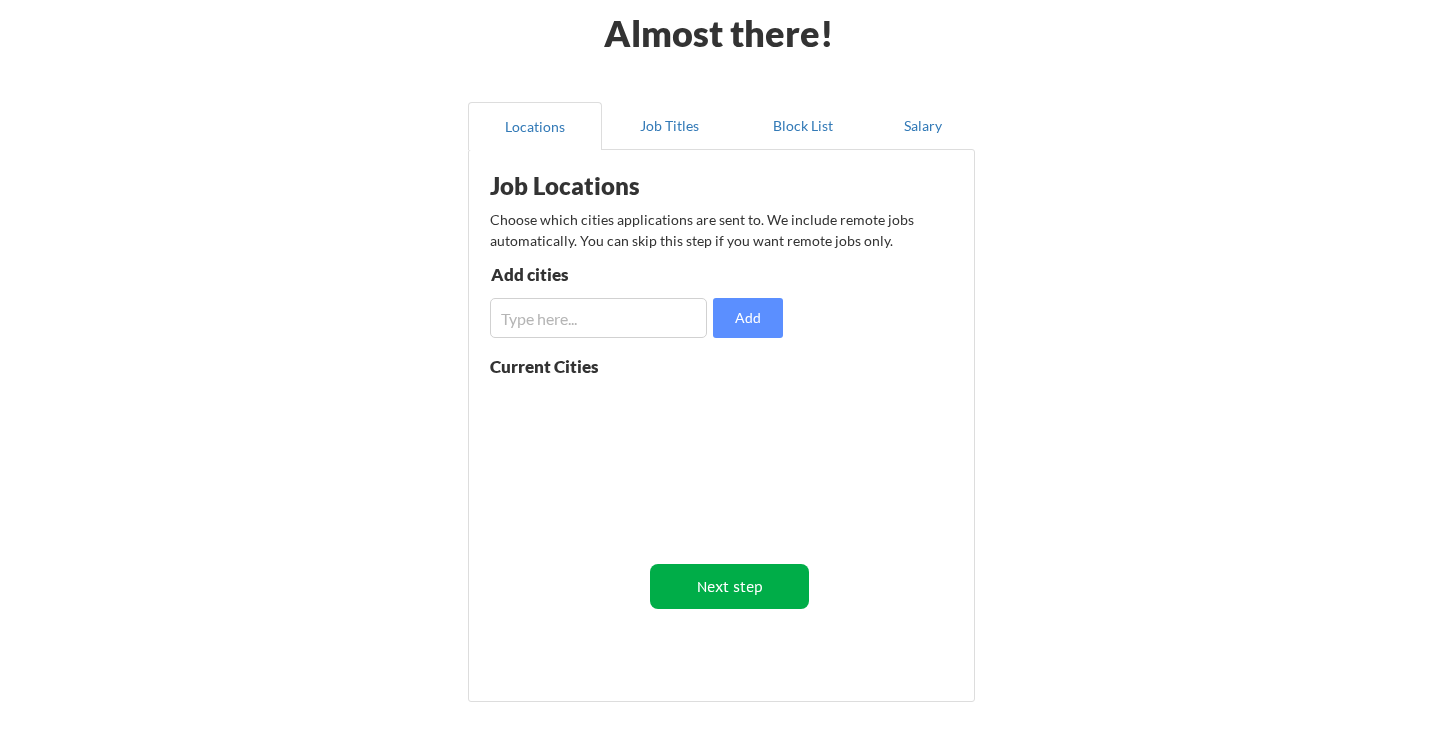 click on "Next step" at bounding box center [729, 586] 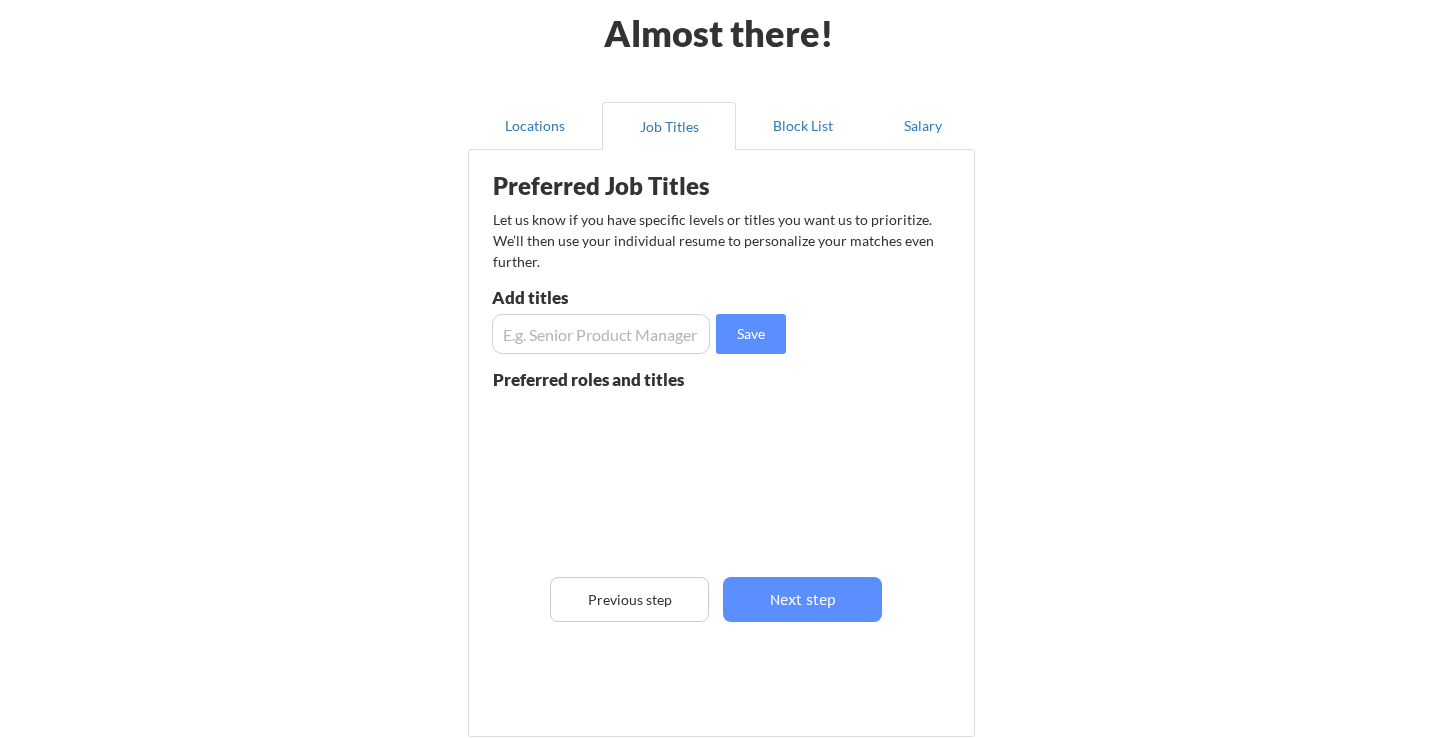 click at bounding box center (601, 334) 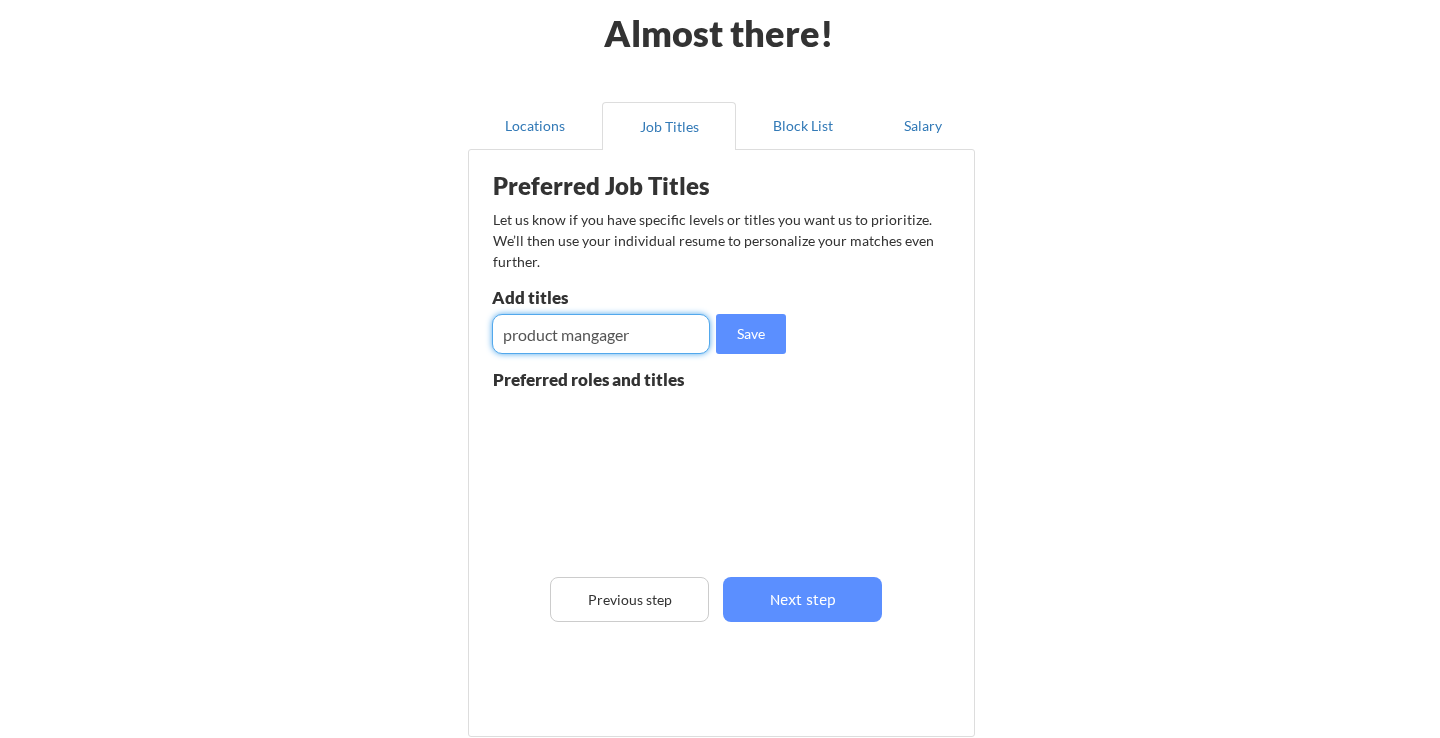 type on "product mangager" 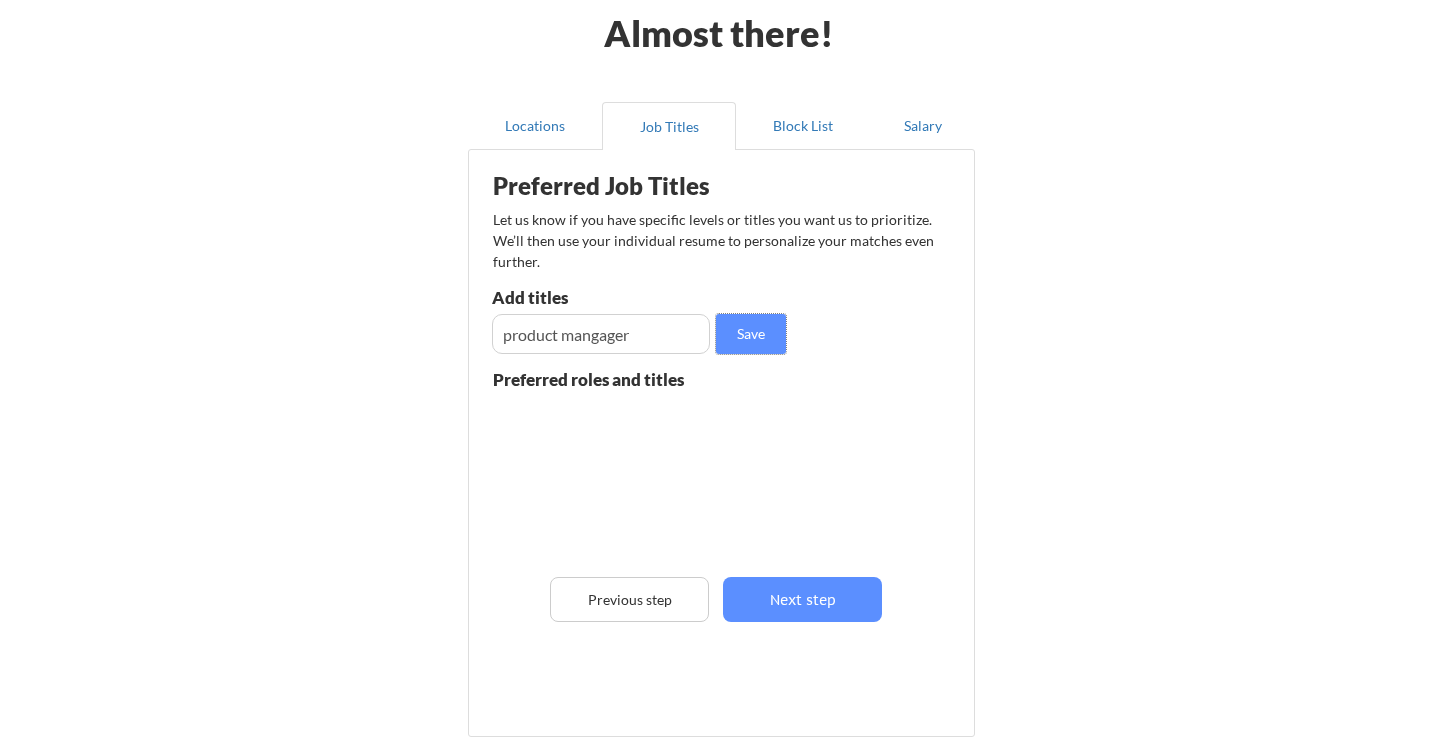 type 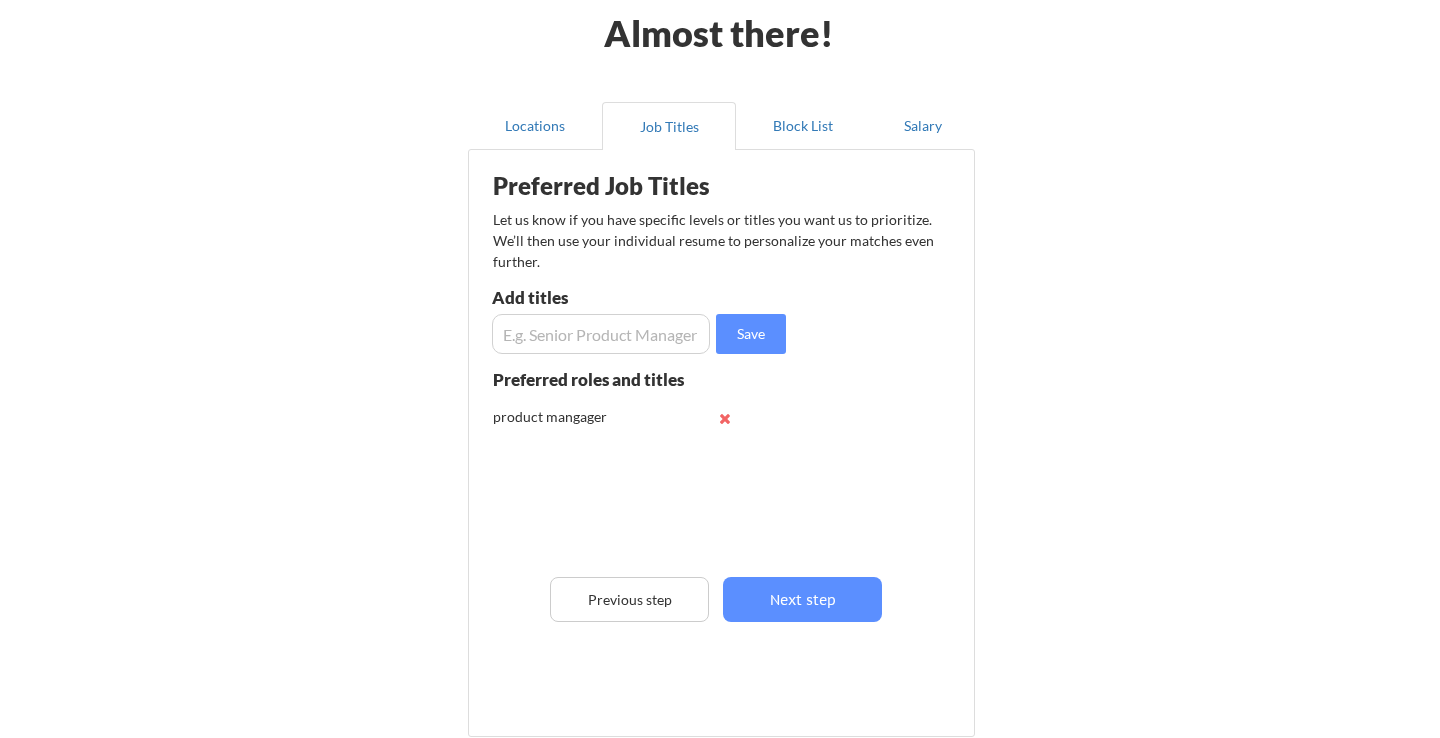 click at bounding box center [601, 334] 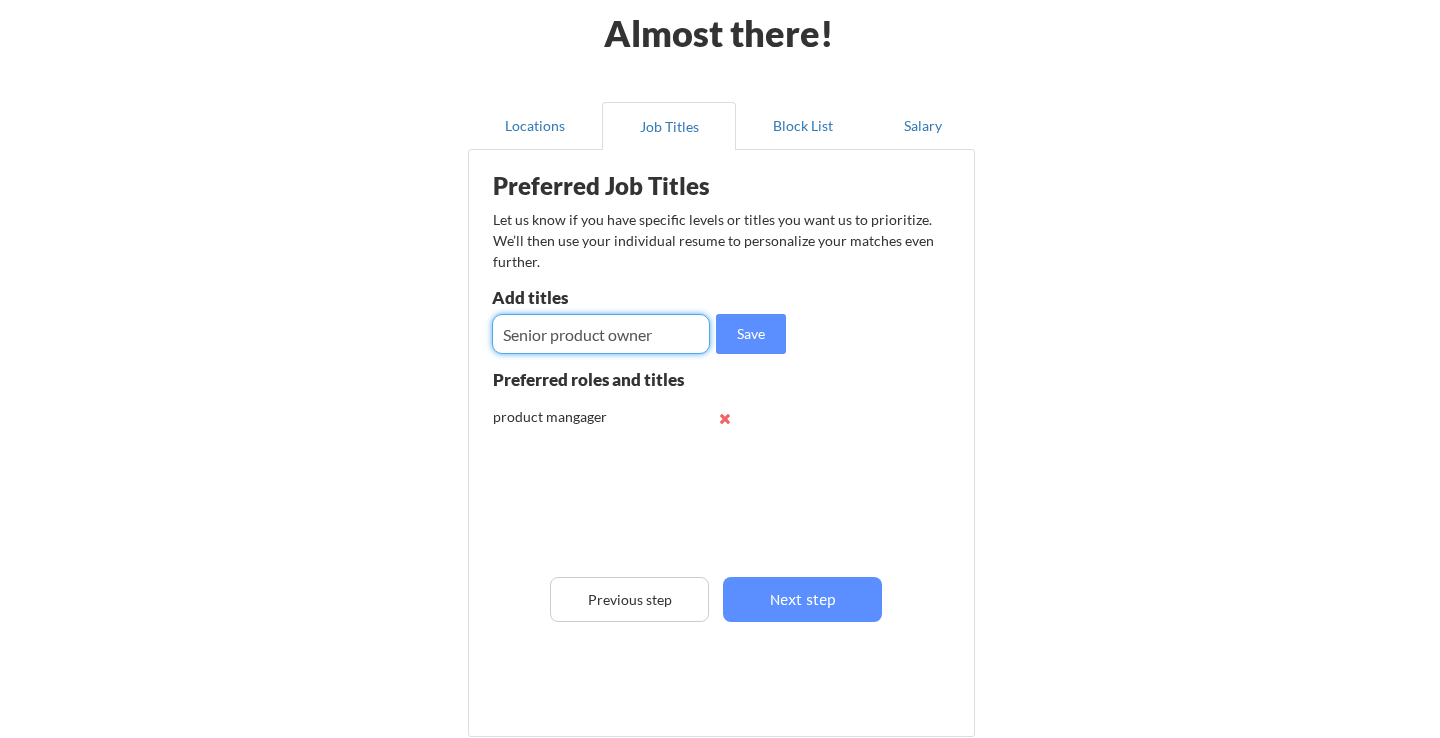 type on "Senior product owner" 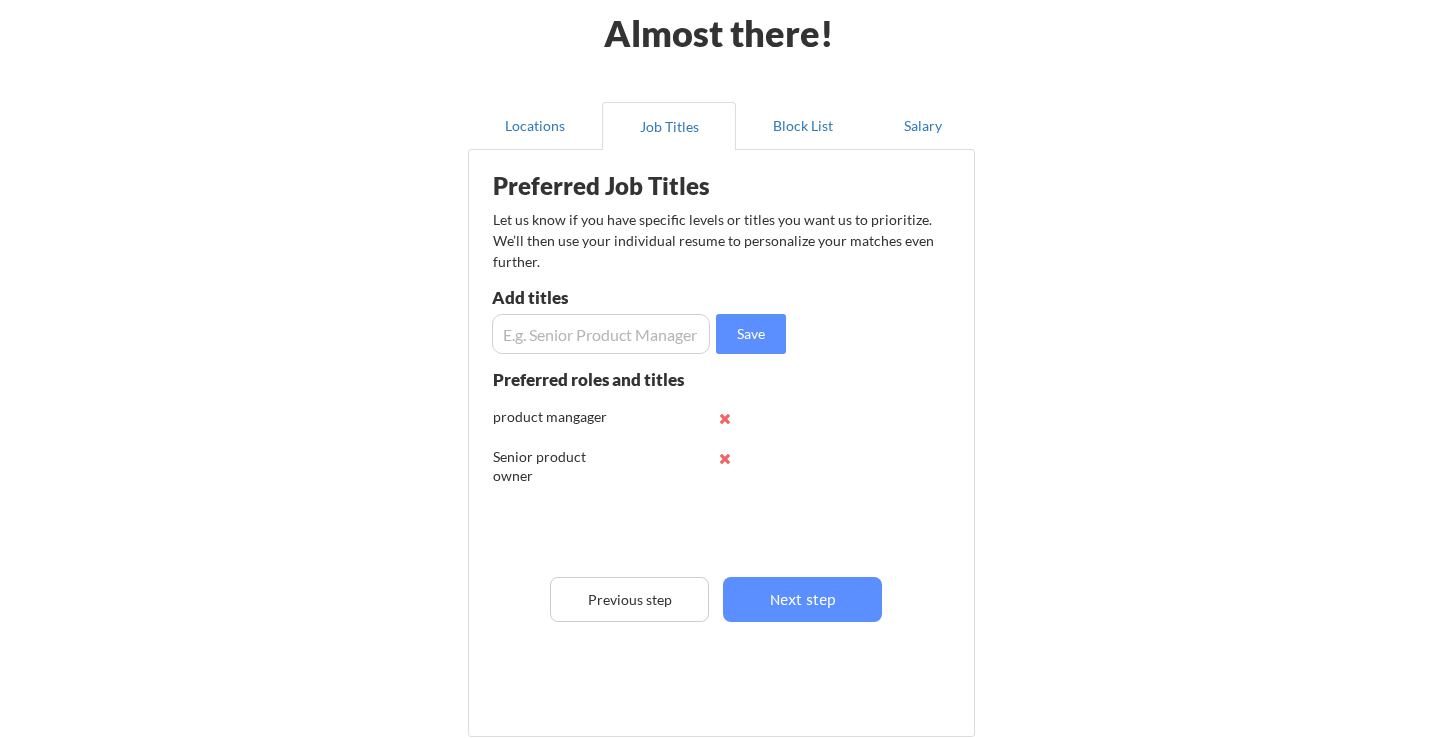 click at bounding box center (601, 334) 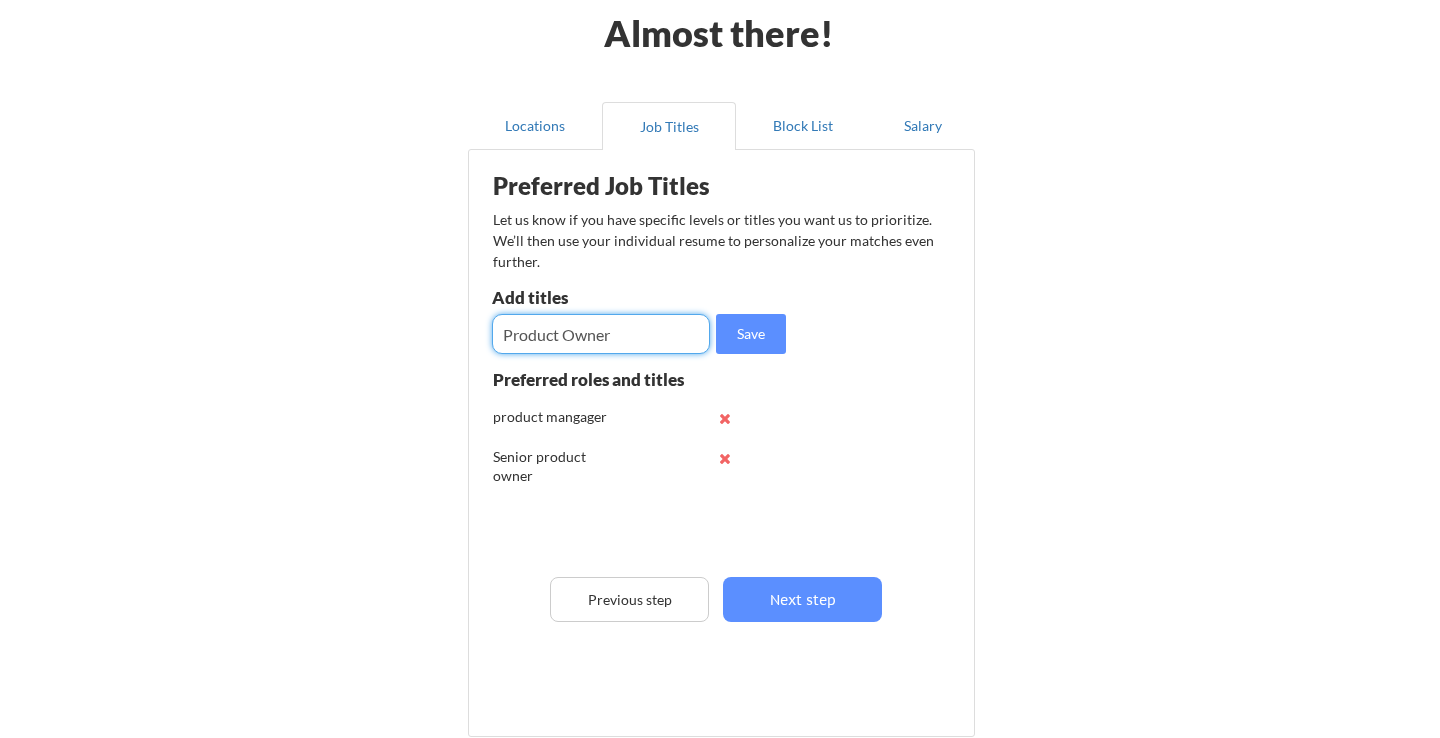 type on "Product Owner" 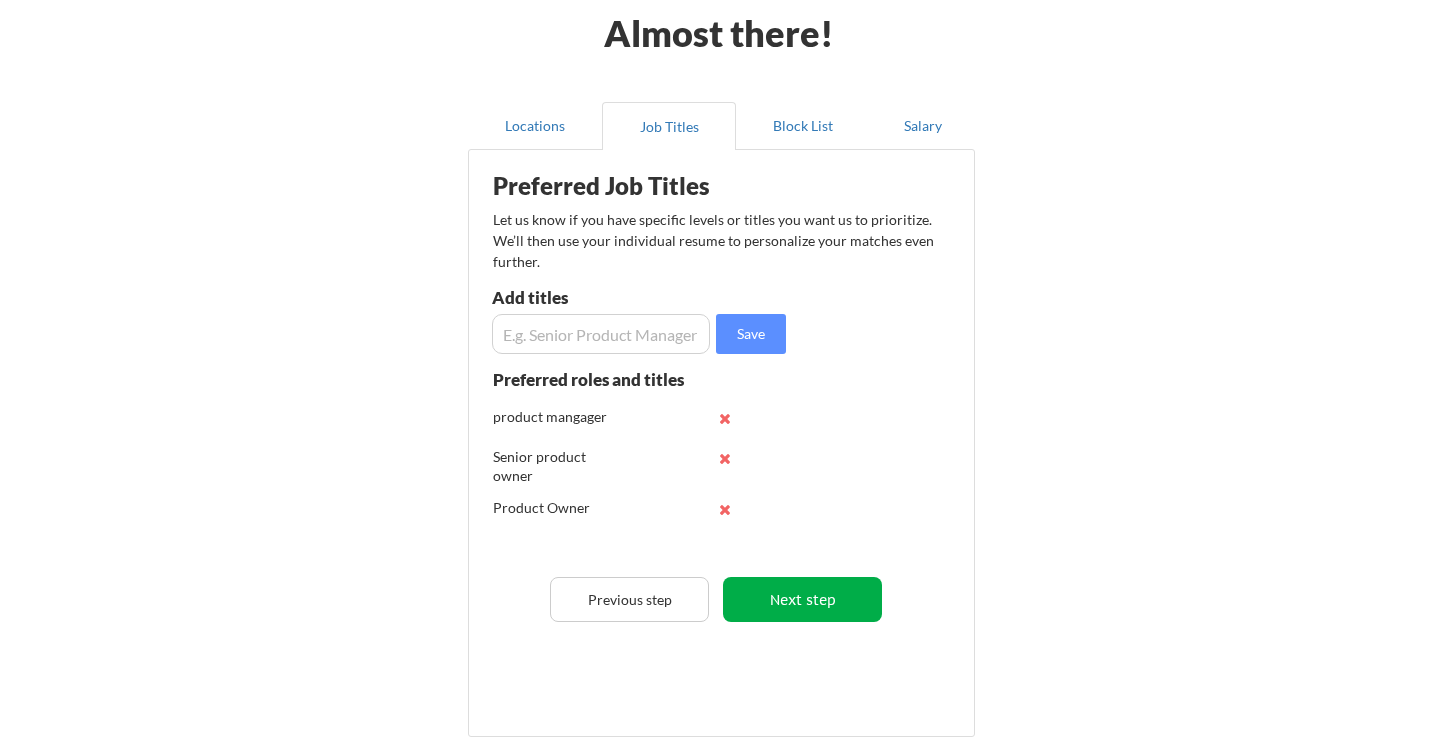 click on "Next step" at bounding box center [802, 599] 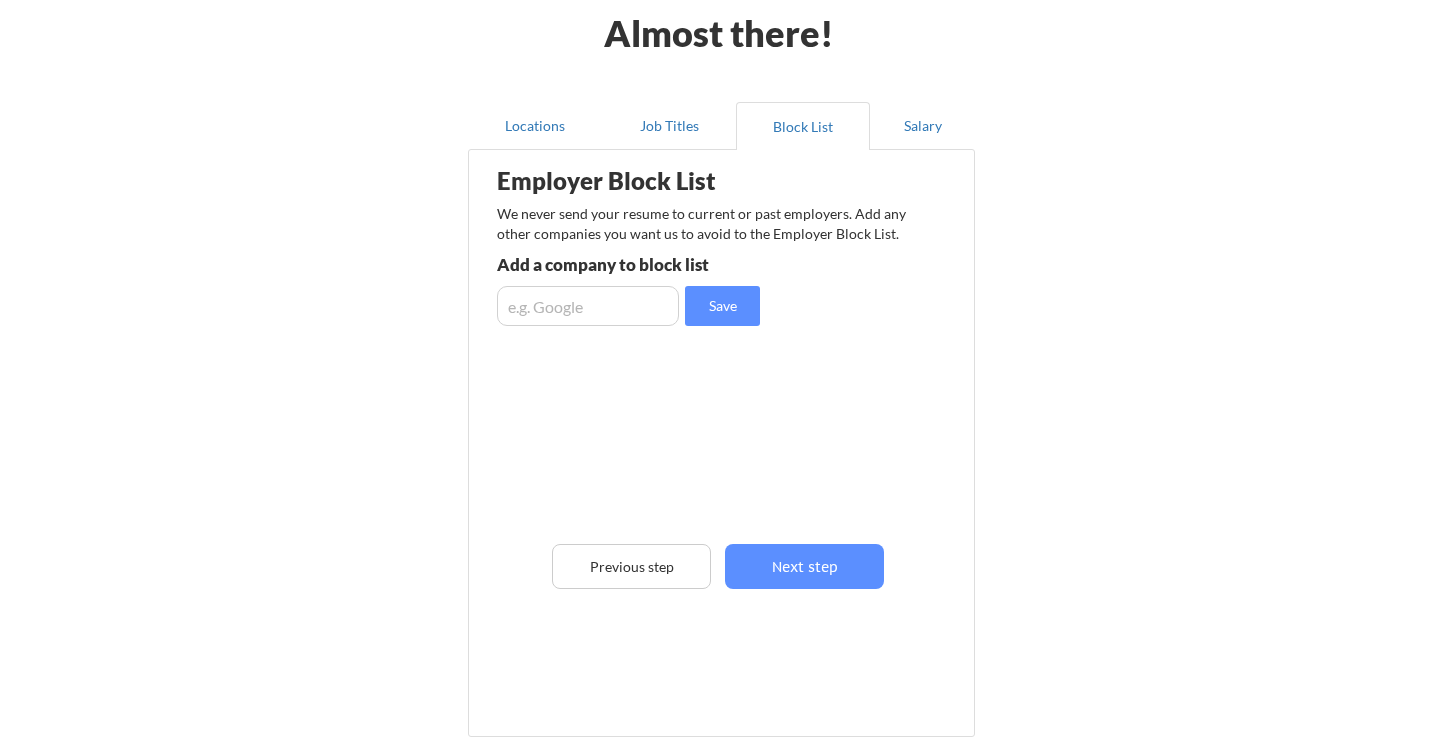 click at bounding box center (588, 306) 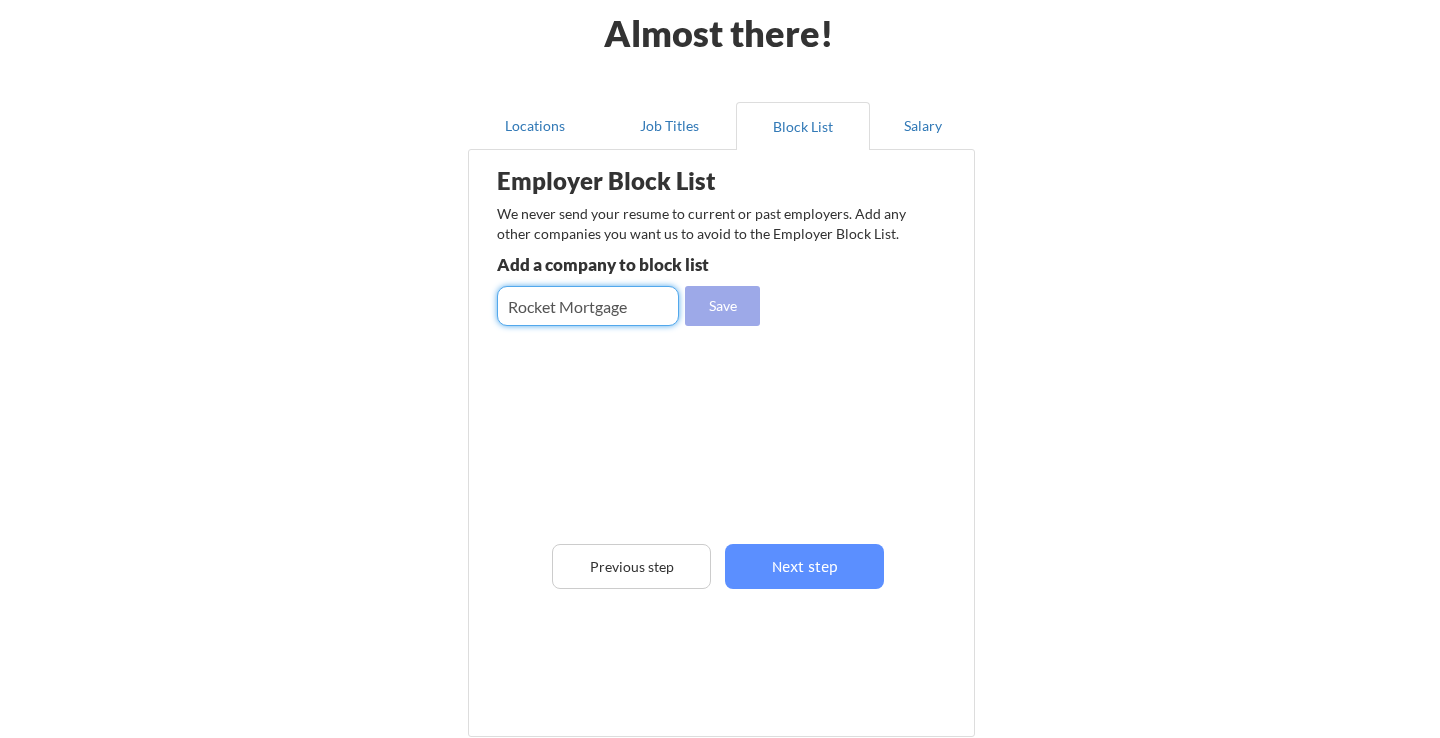 type on "Rocket Mortgage" 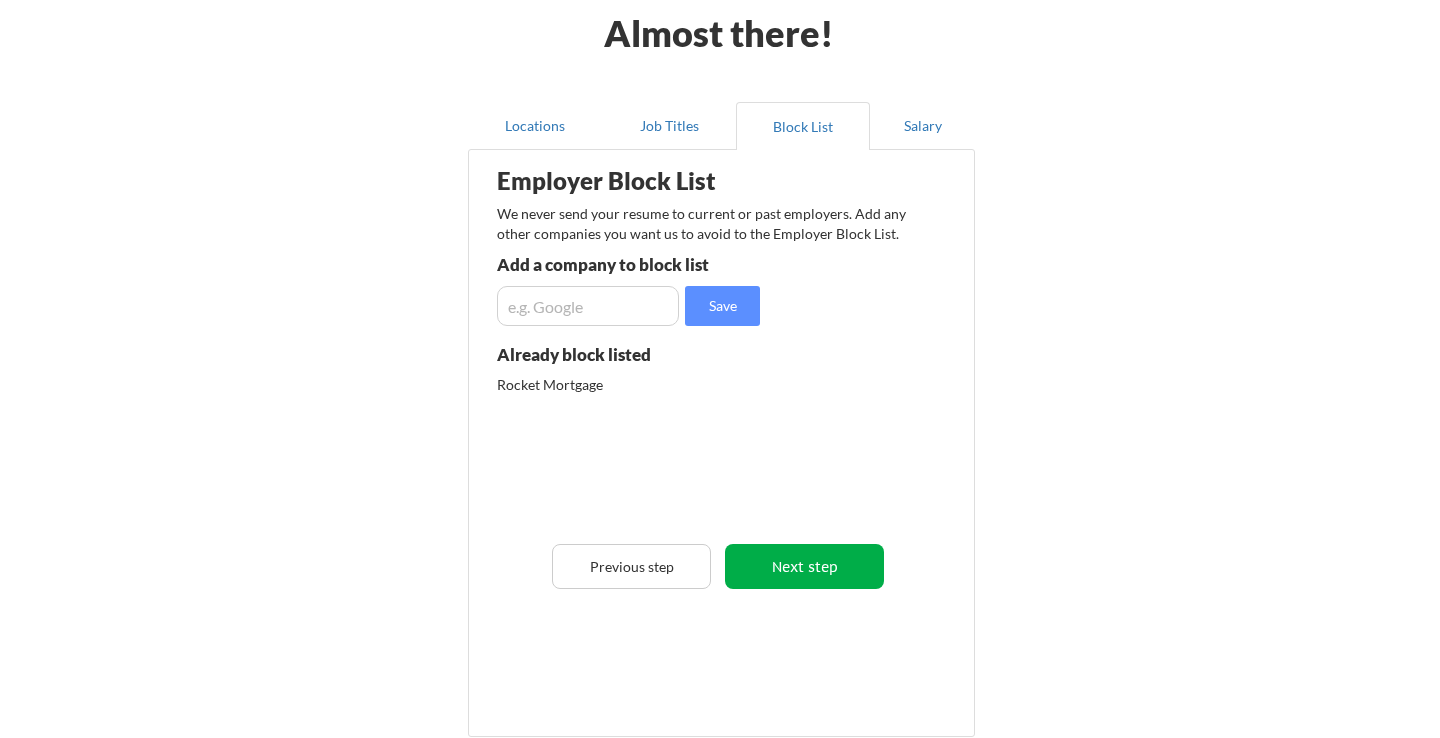click on "Next step" at bounding box center (804, 566) 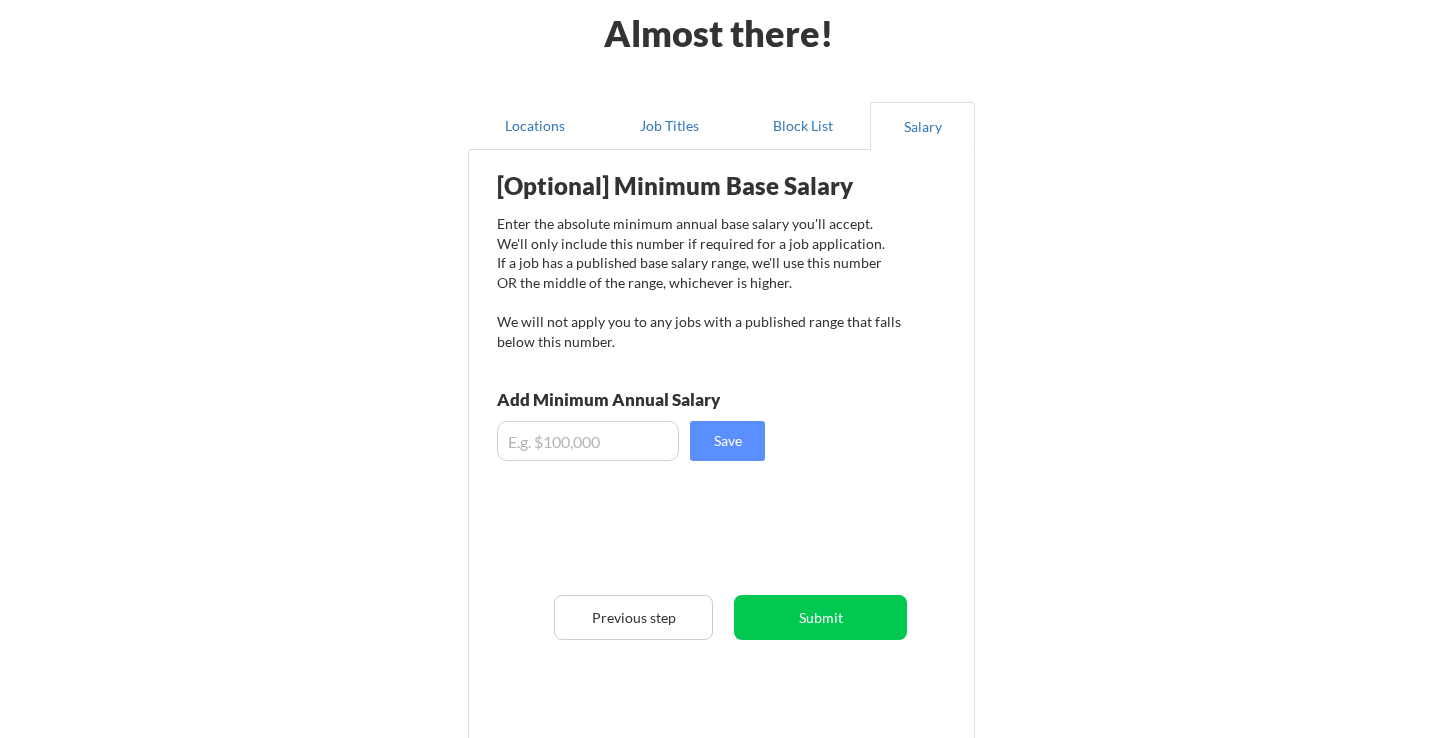 click at bounding box center (588, 441) 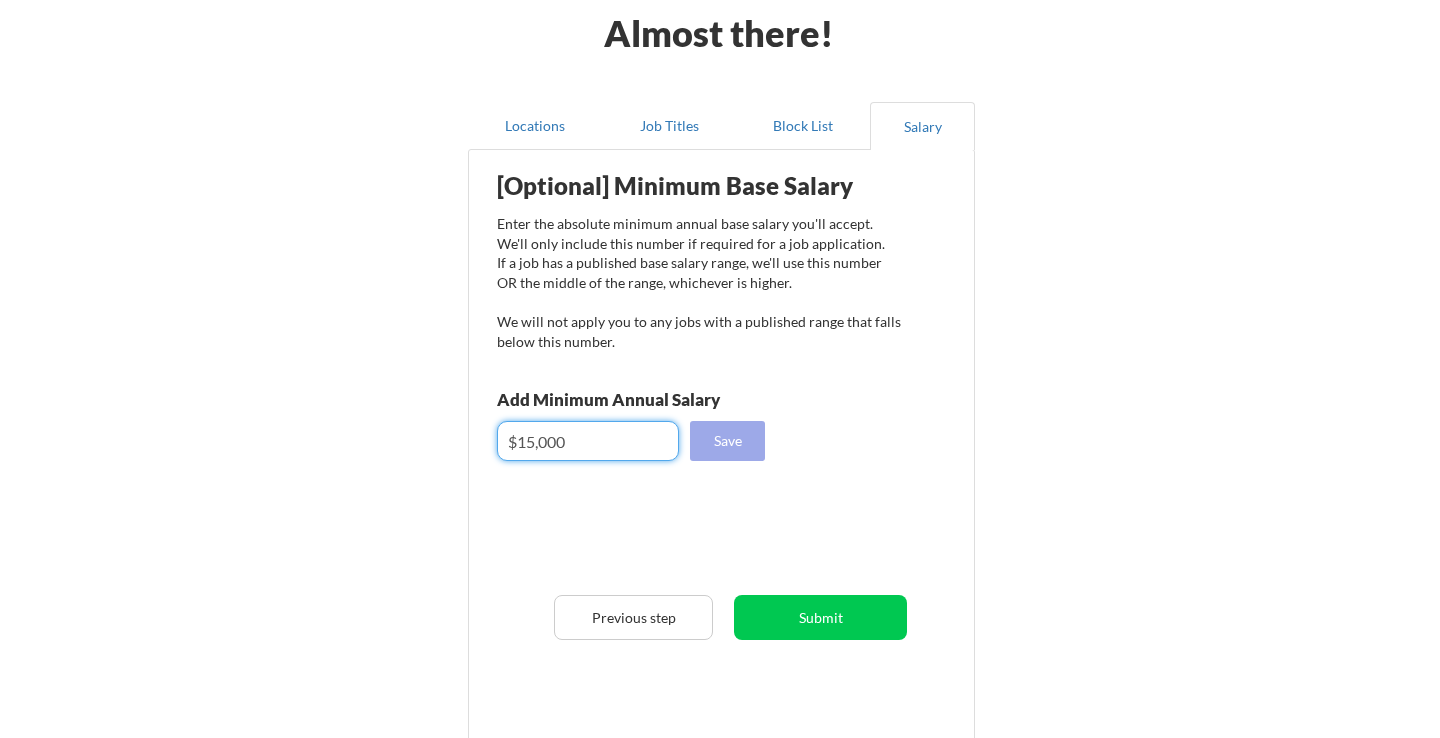 type on "$150,000" 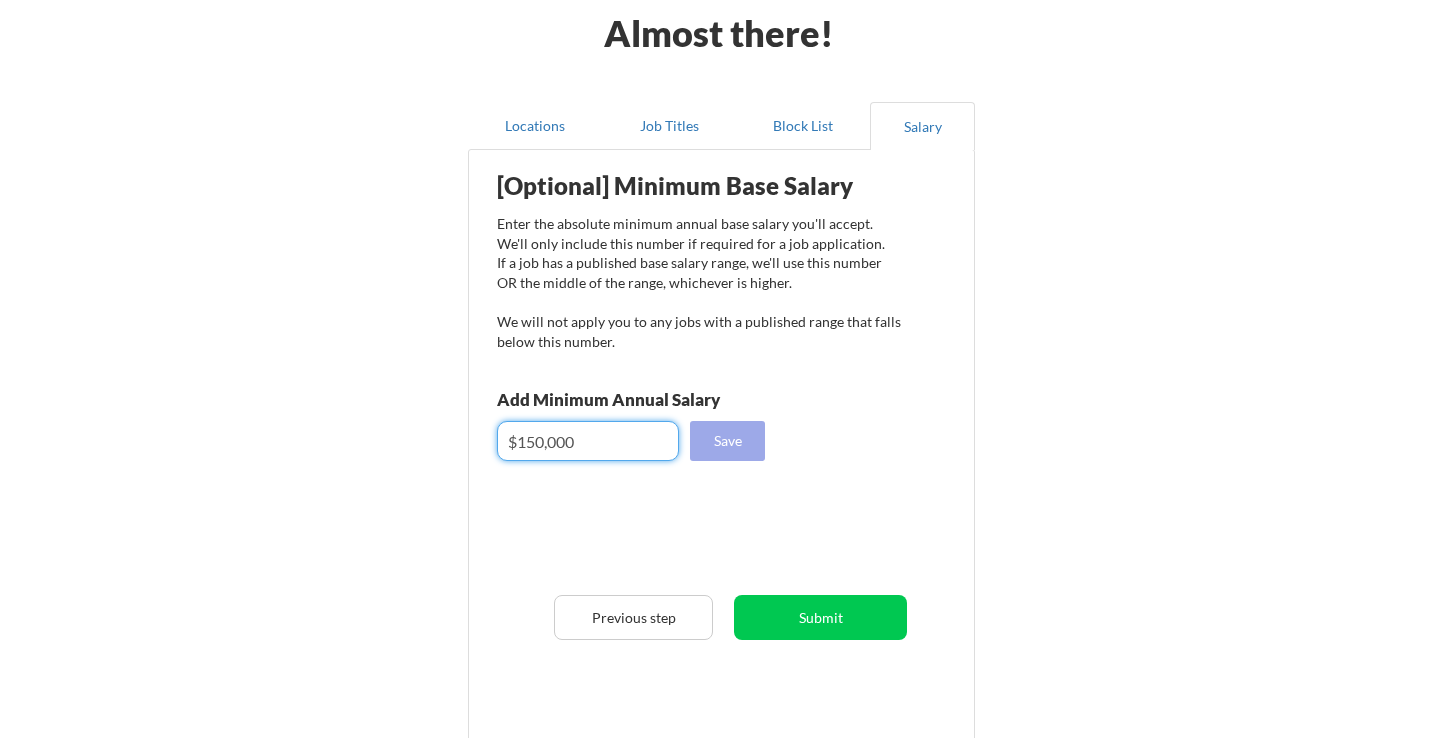 click on "Save" at bounding box center [727, 441] 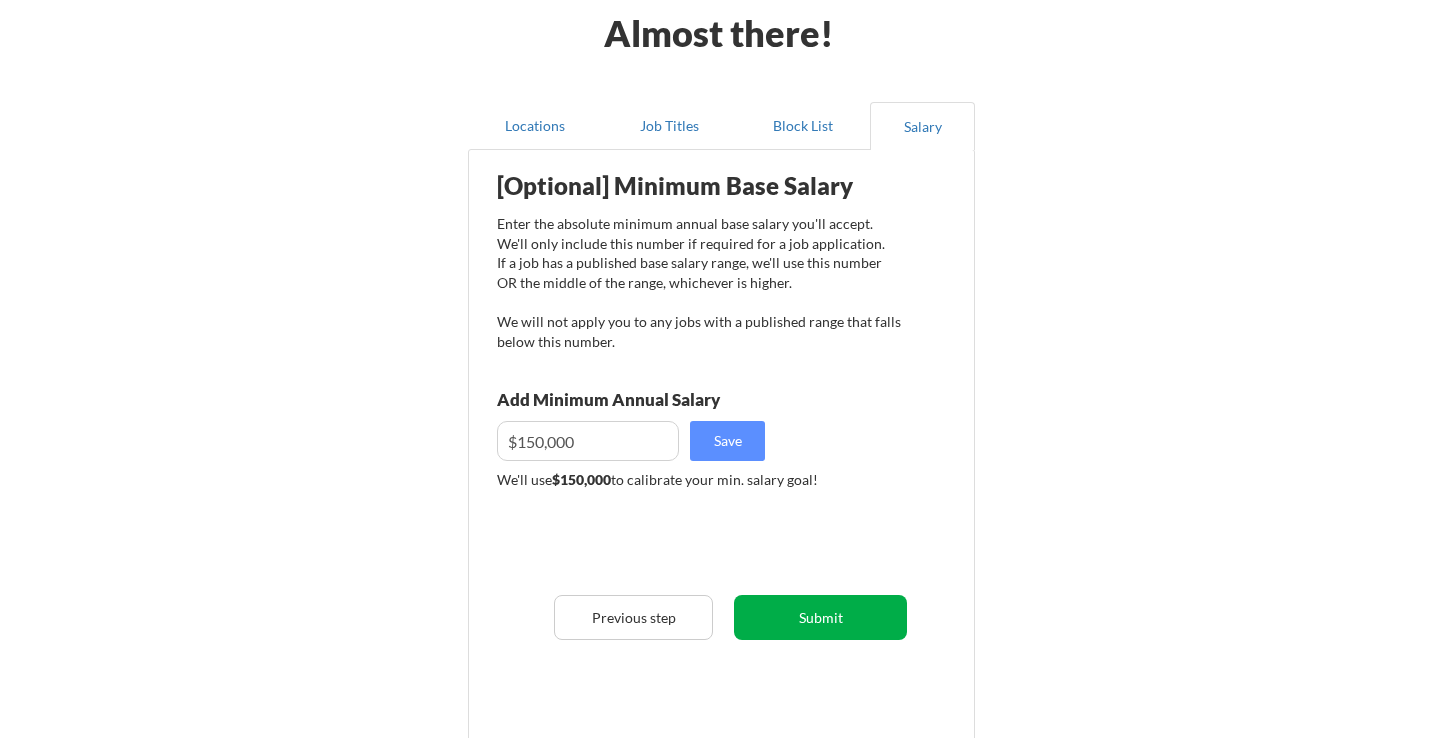 click on "Submit" at bounding box center [820, 617] 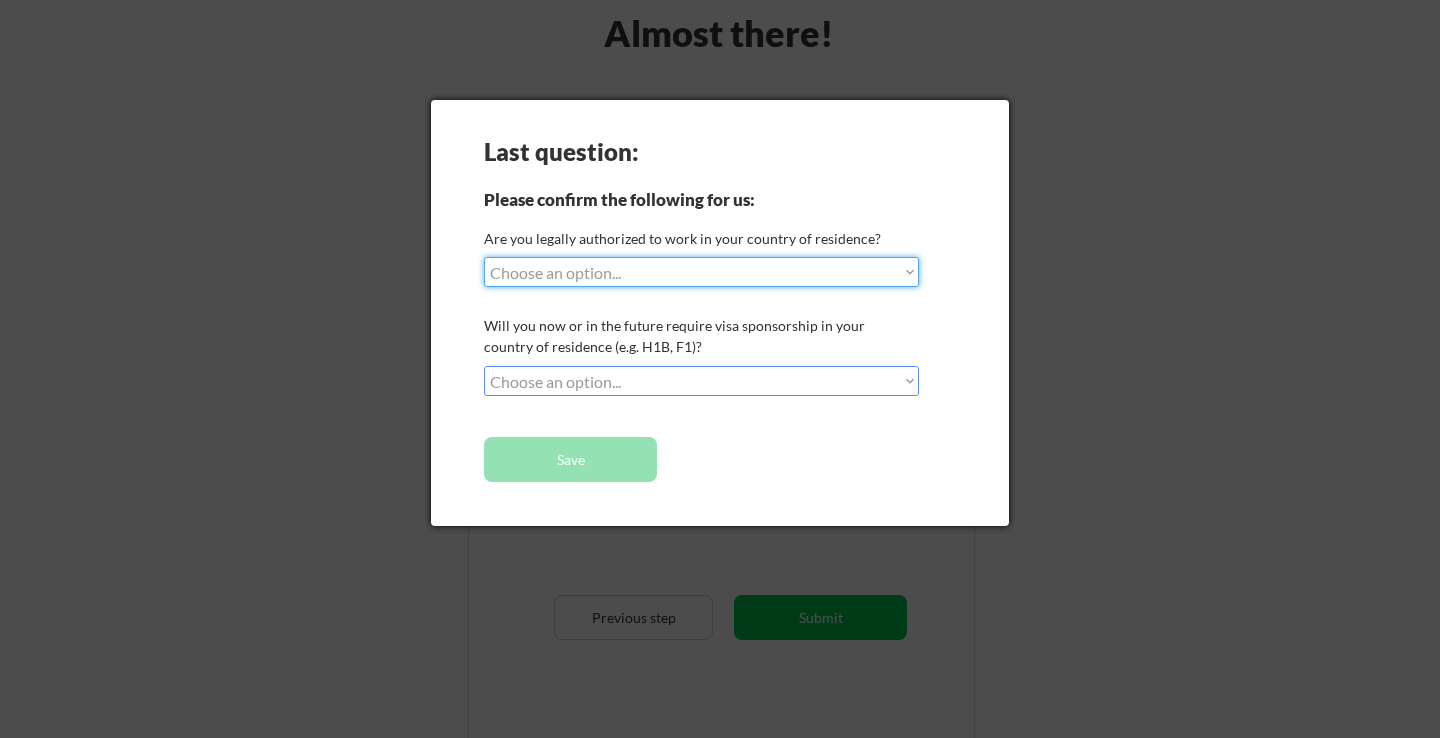 select on ""yes__i_am_a_us_citizen"" 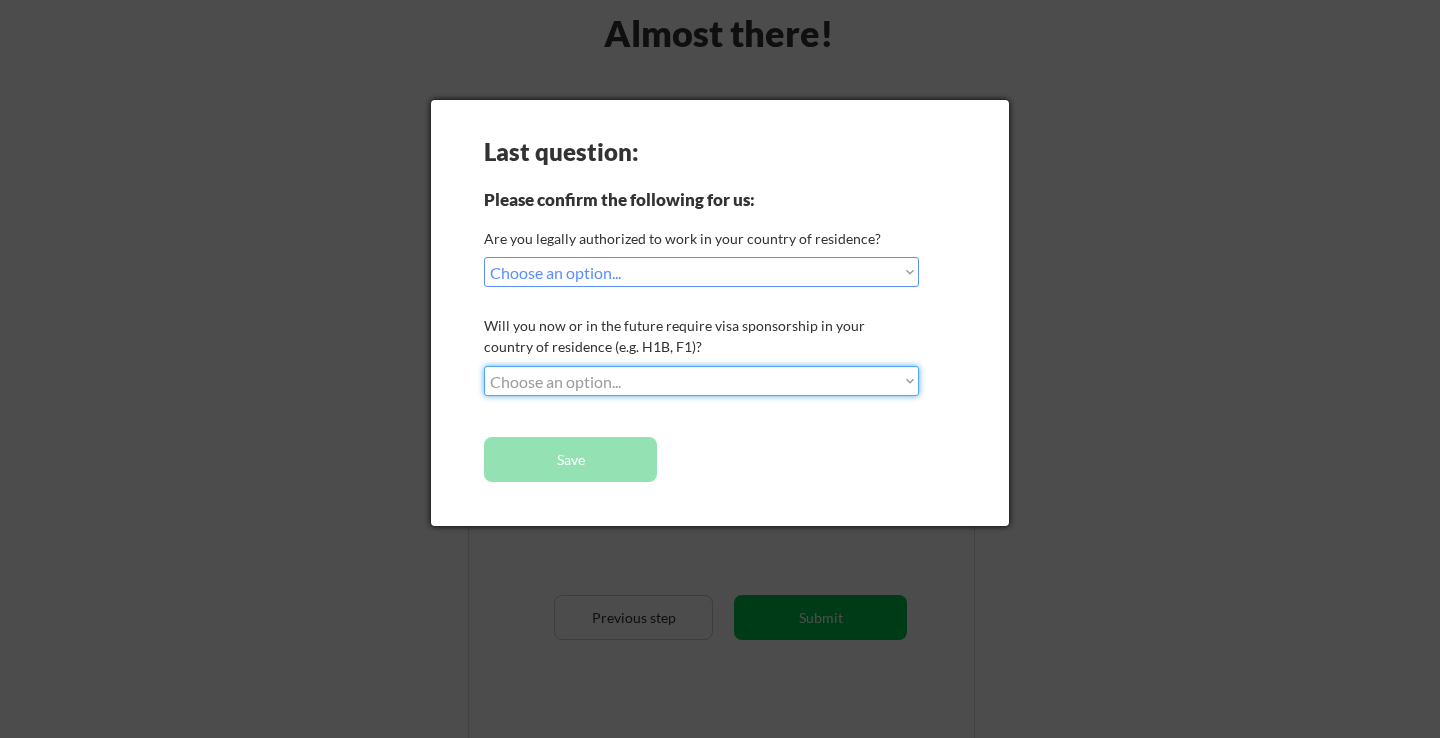 select on ""no__i_will_not_need_sponsorship"" 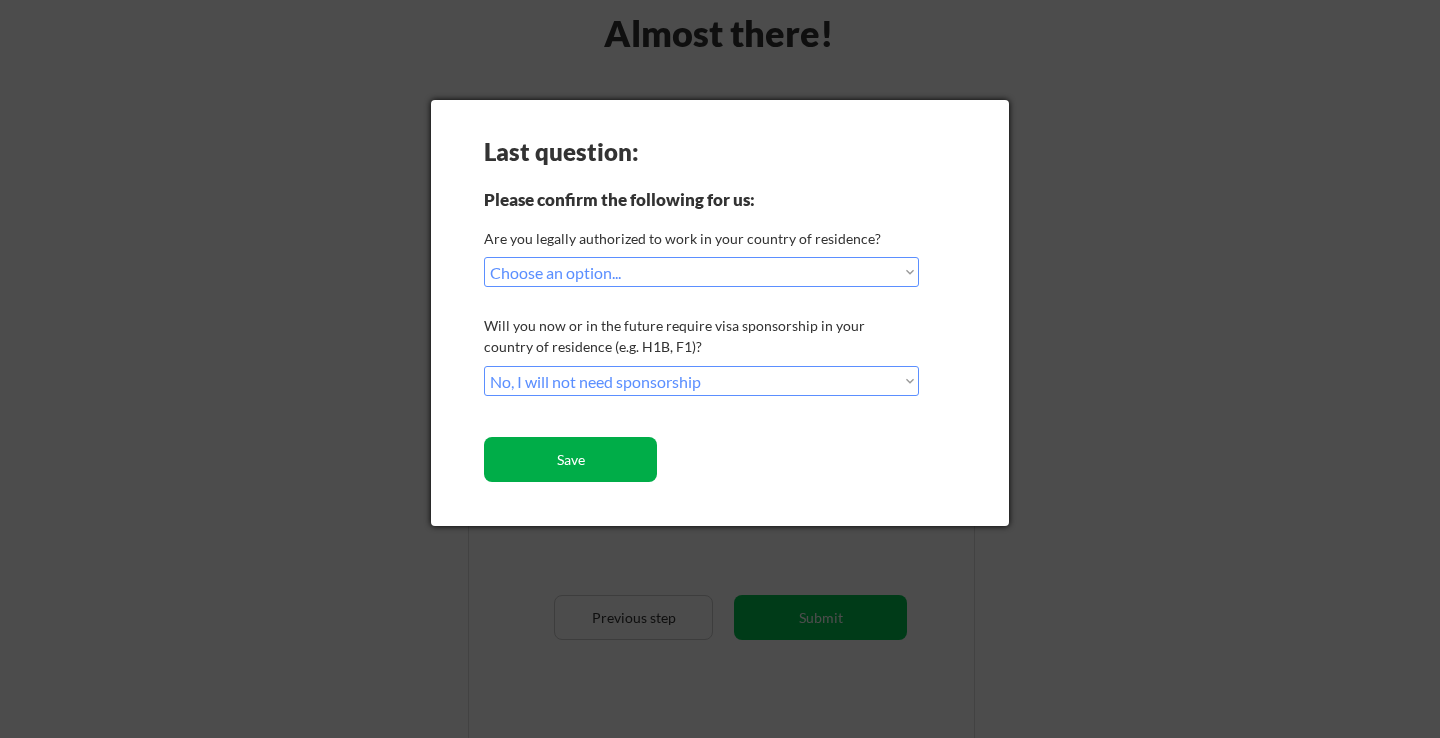 click on "Save" at bounding box center (570, 459) 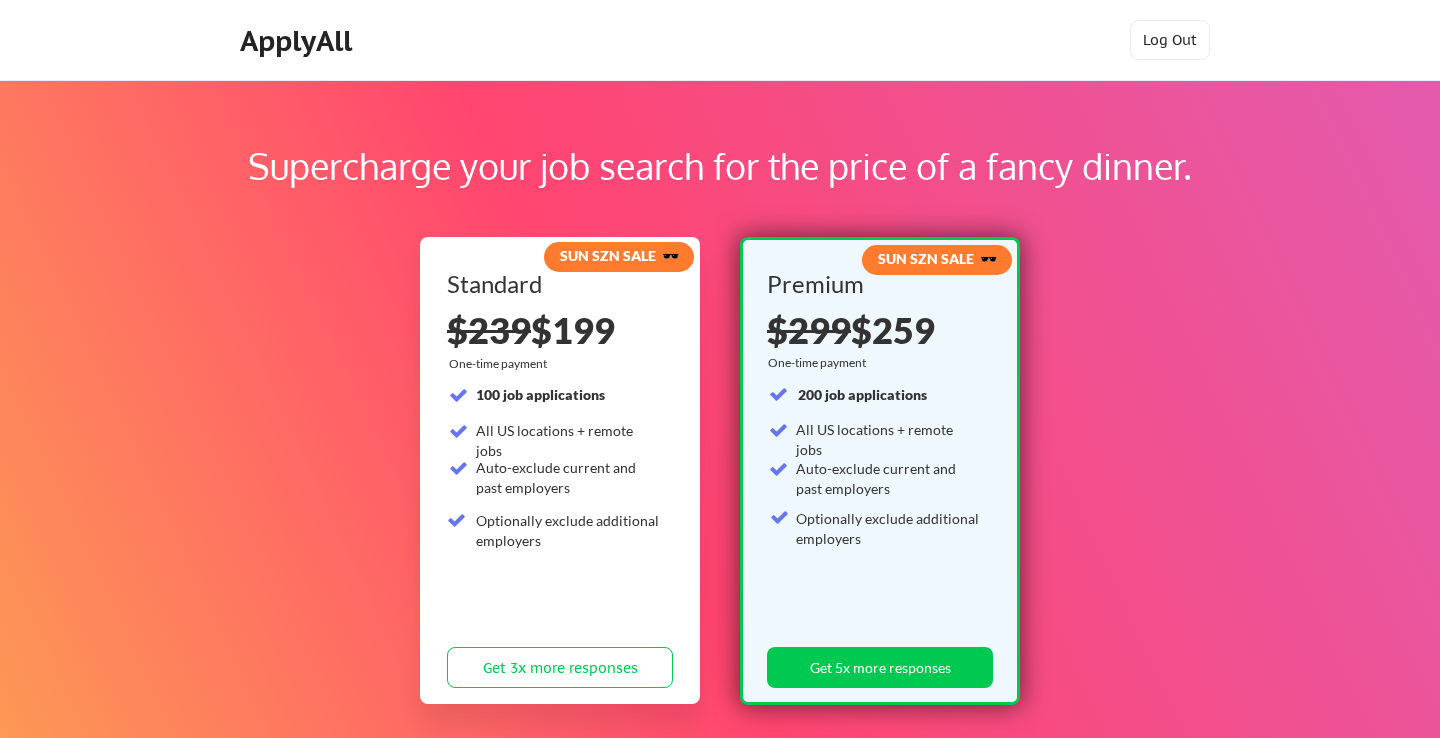 scroll, scrollTop: 0, scrollLeft: 0, axis: both 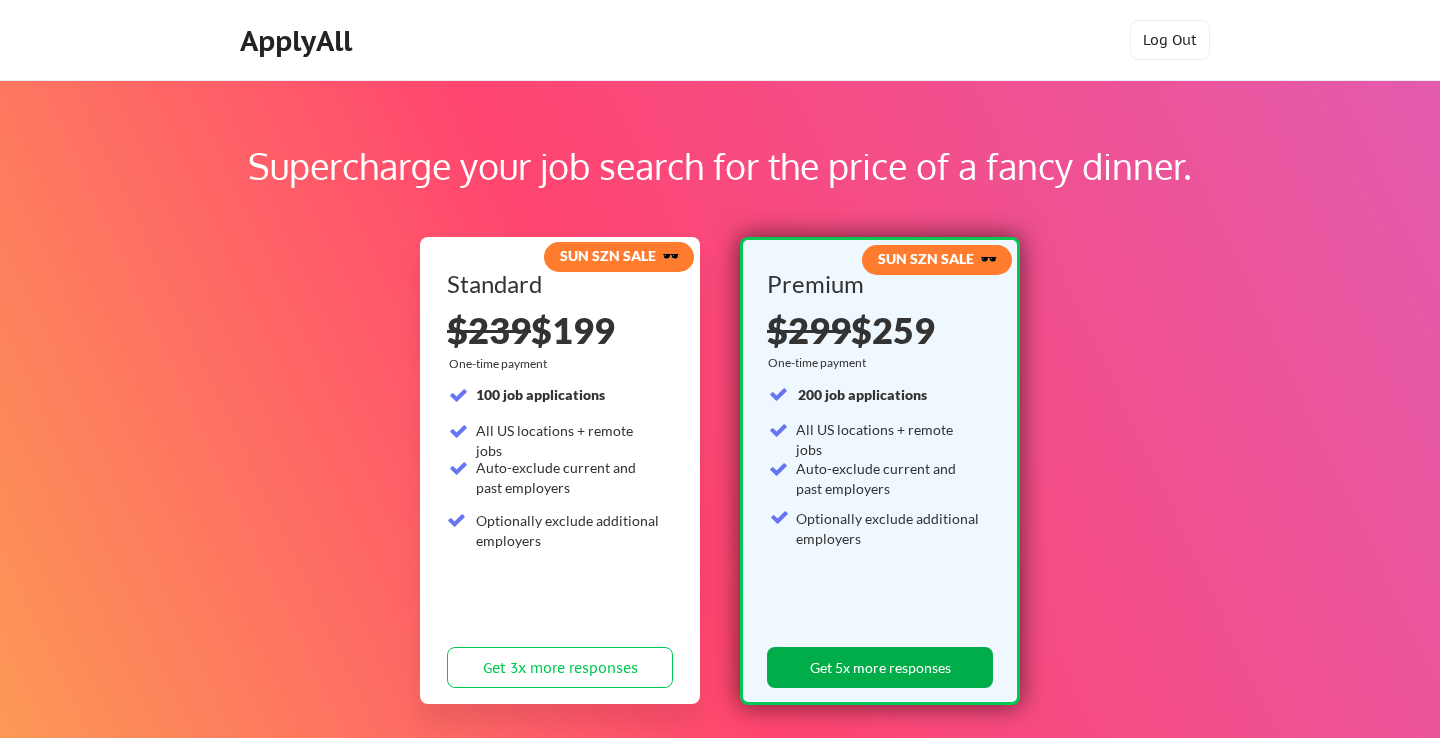 click on "Get 5x more responses" at bounding box center (880, 667) 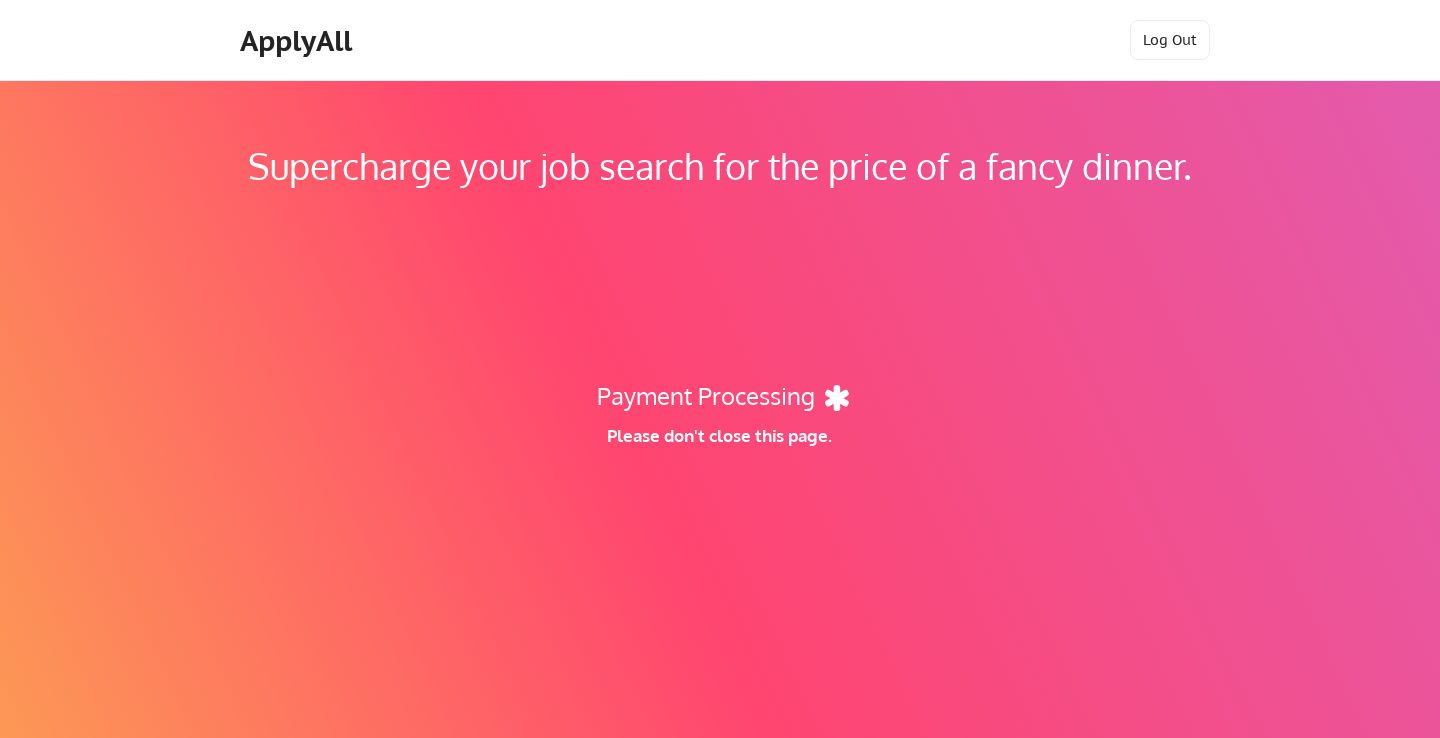 scroll, scrollTop: 0, scrollLeft: 0, axis: both 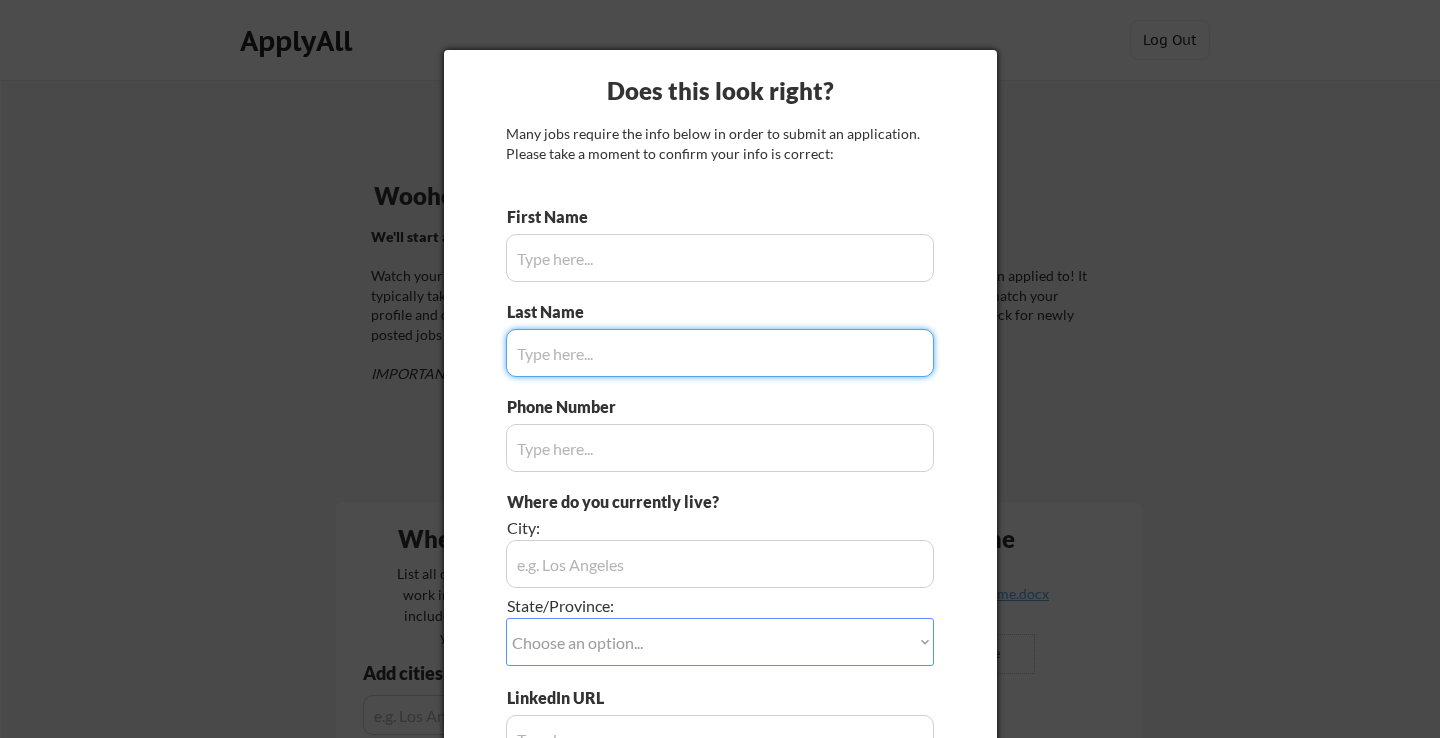 type on "[PERSON_NAME]" 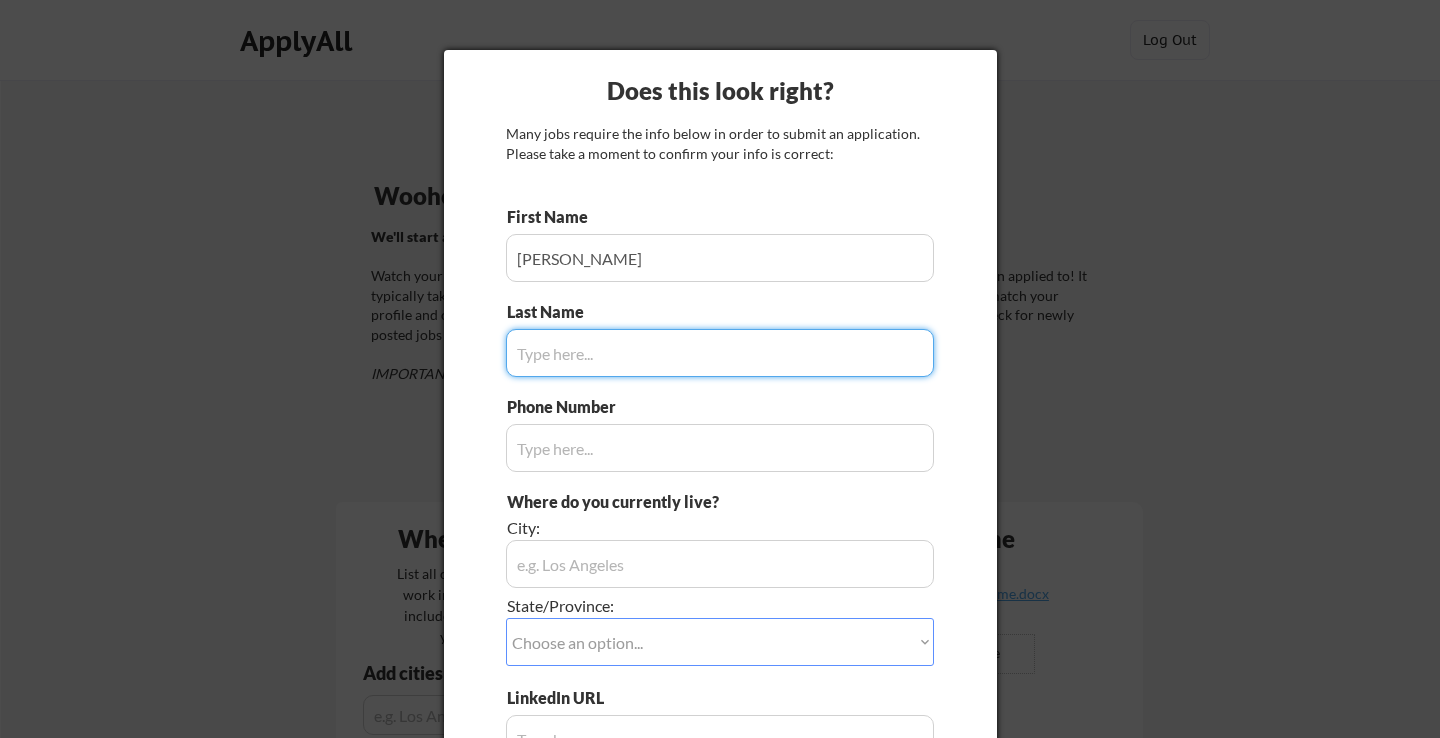 type on "[PHONE_NUMBER]" 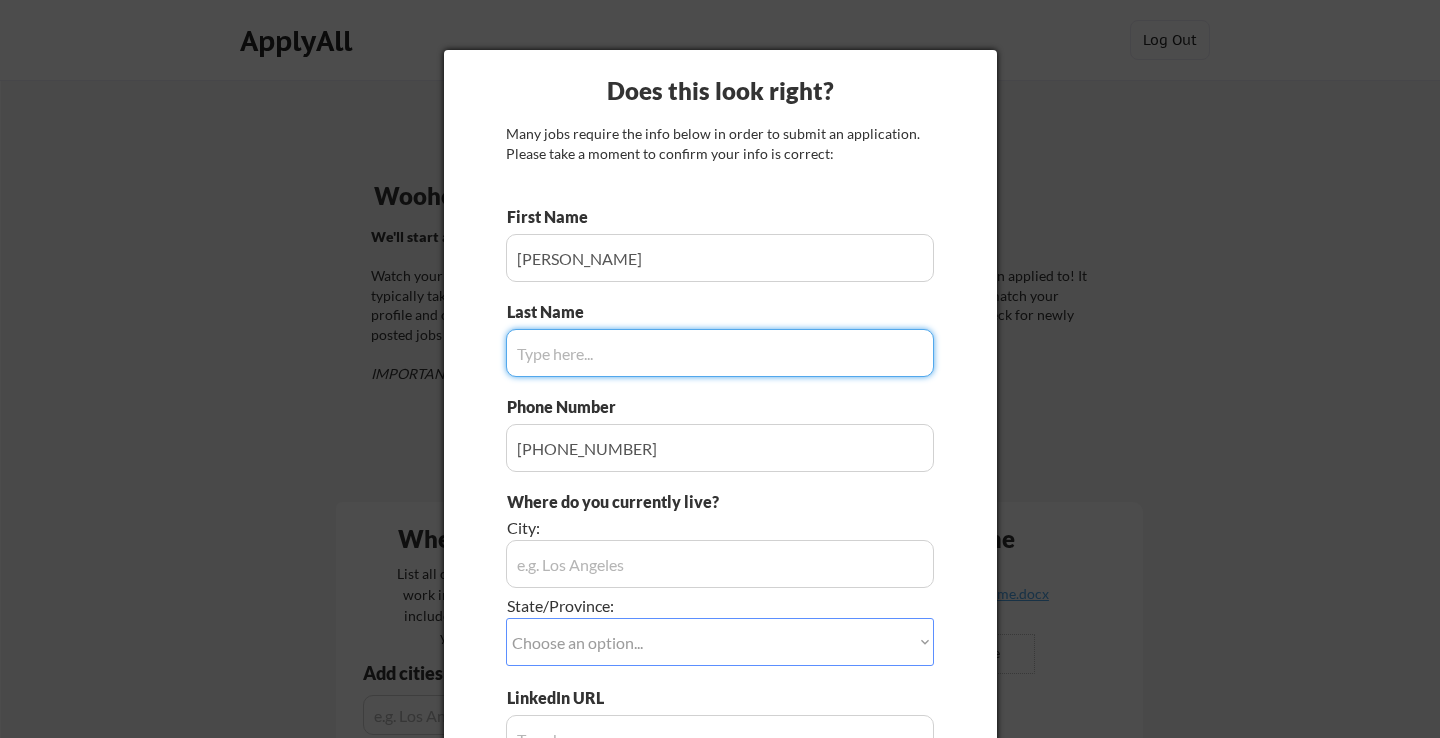 click at bounding box center (720, 353) 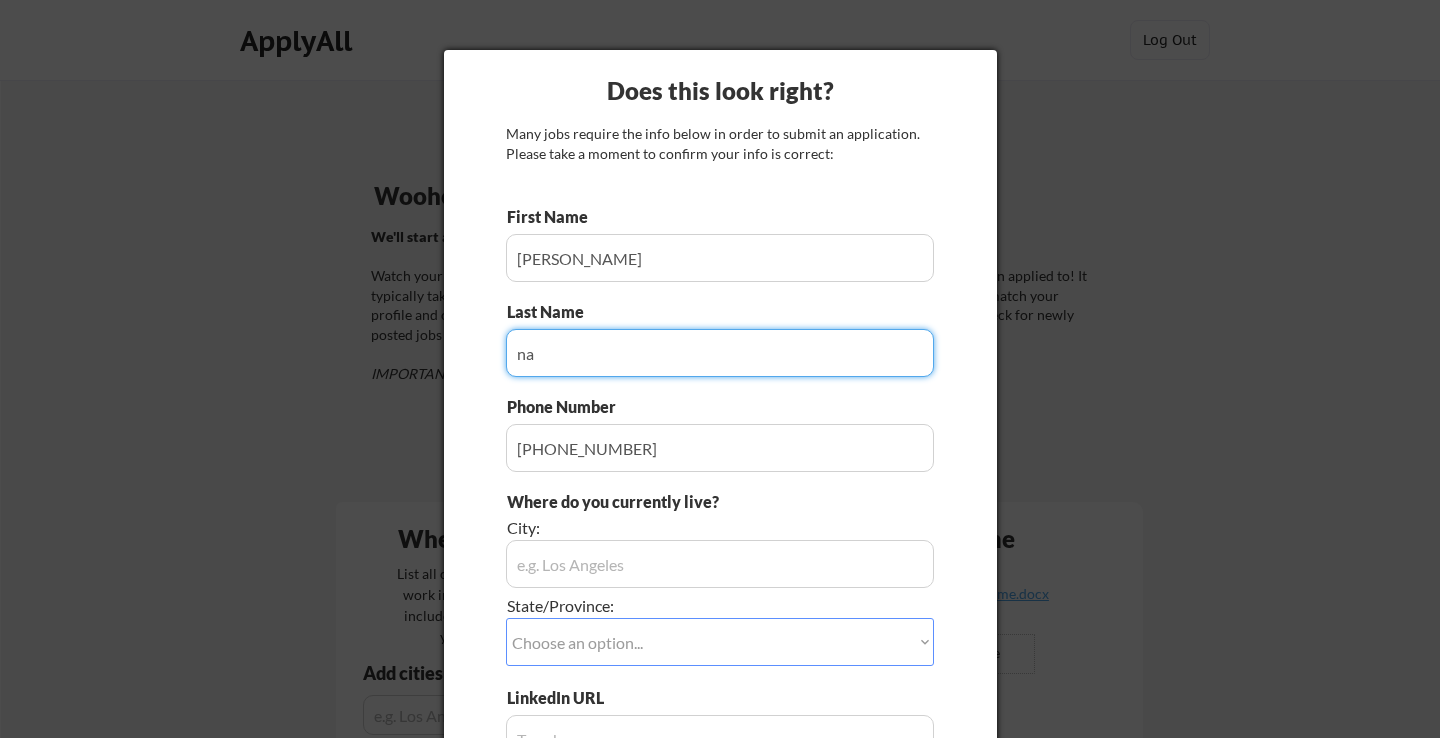 type on "n" 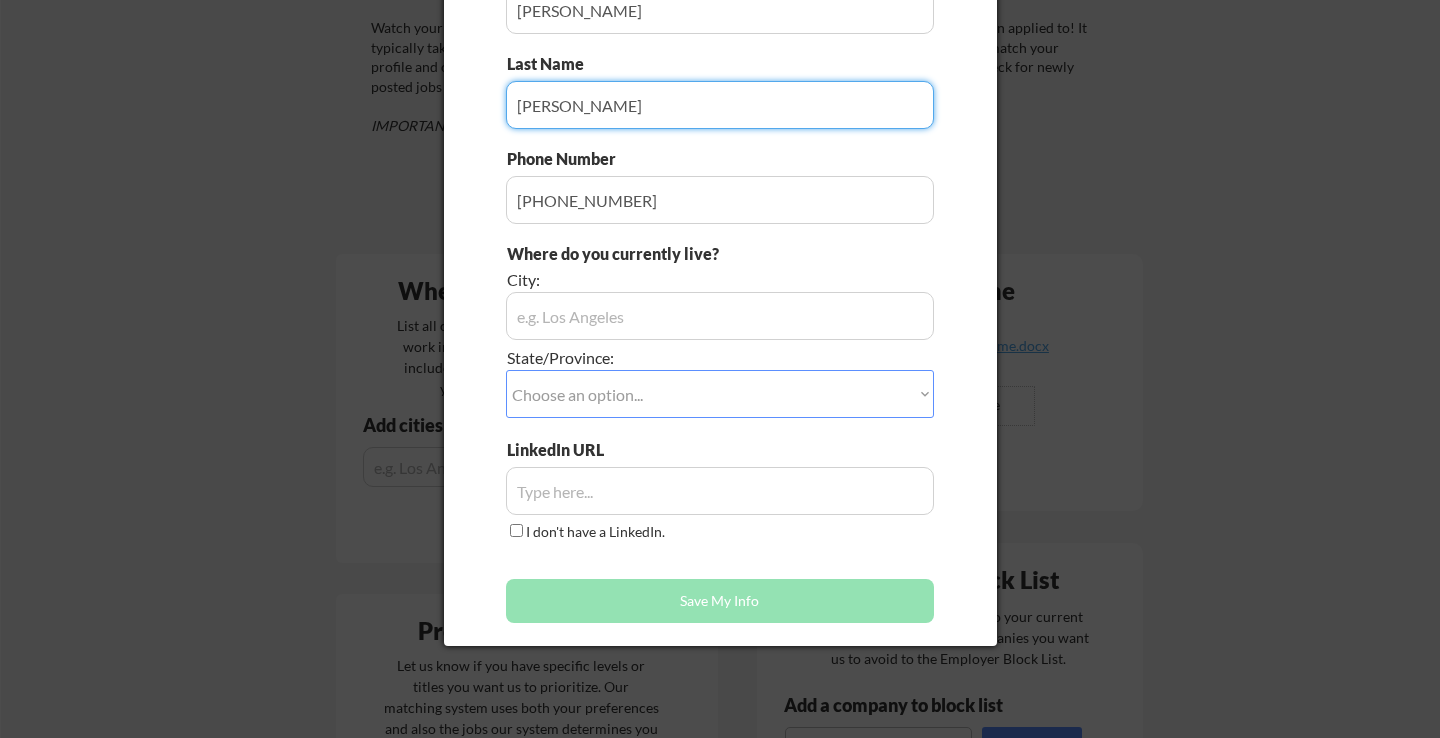 scroll, scrollTop: 271, scrollLeft: 0, axis: vertical 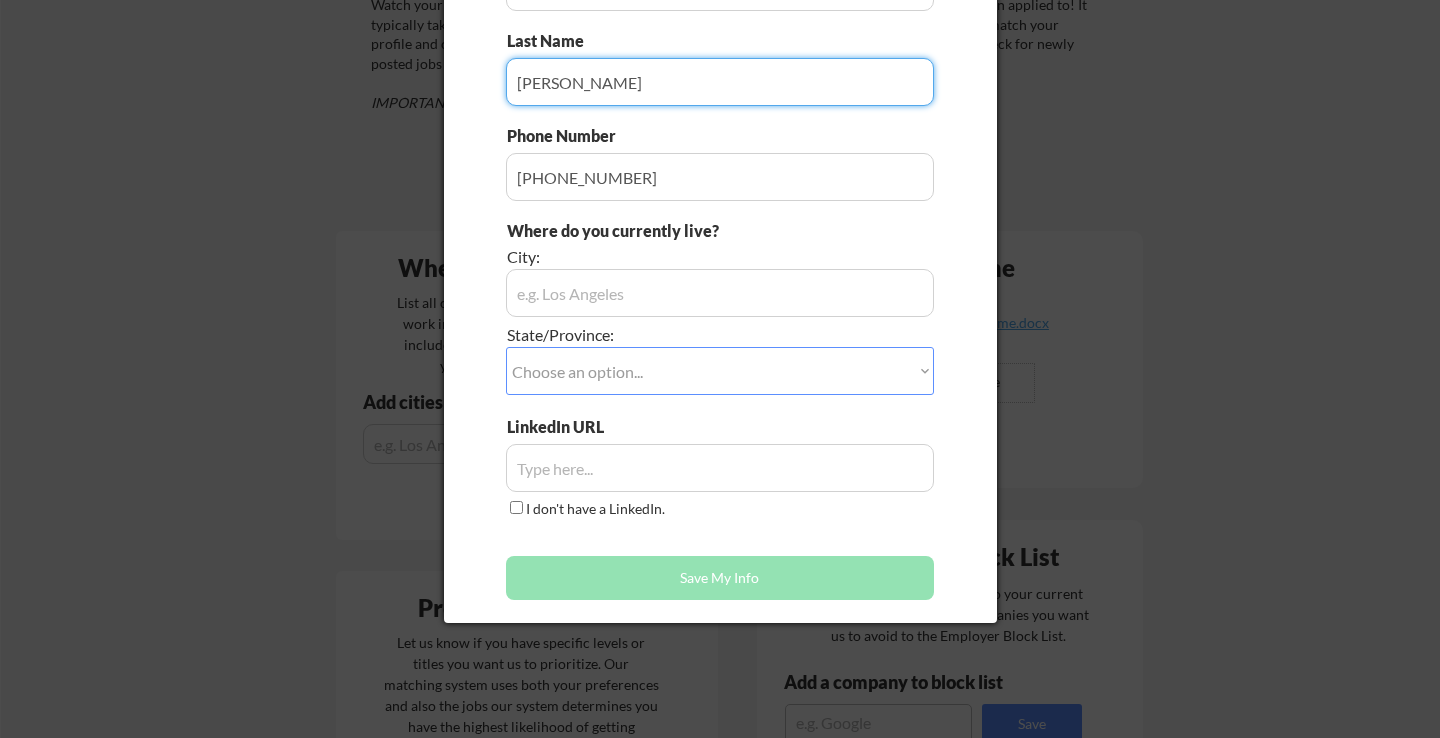 type on "[PERSON_NAME]" 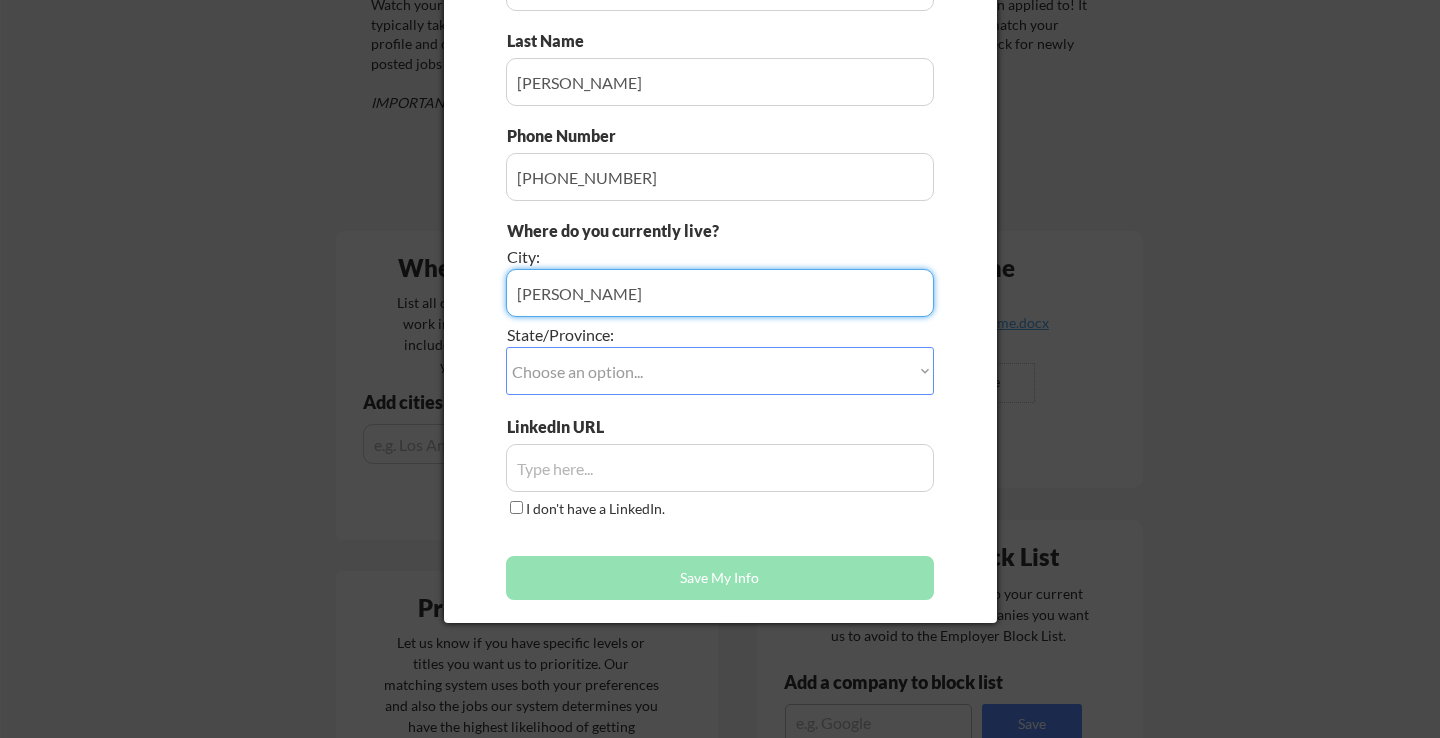 type on "[PERSON_NAME]" 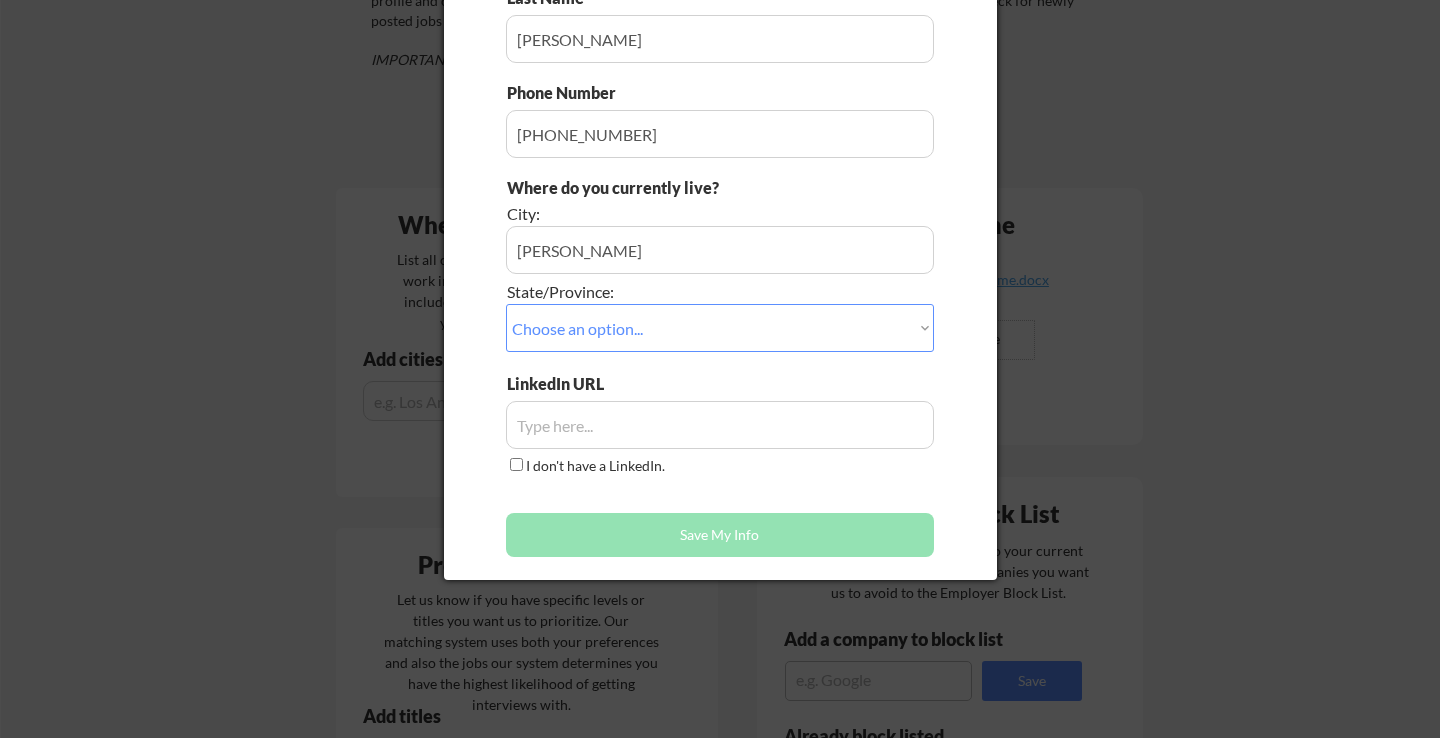 scroll, scrollTop: 311, scrollLeft: 0, axis: vertical 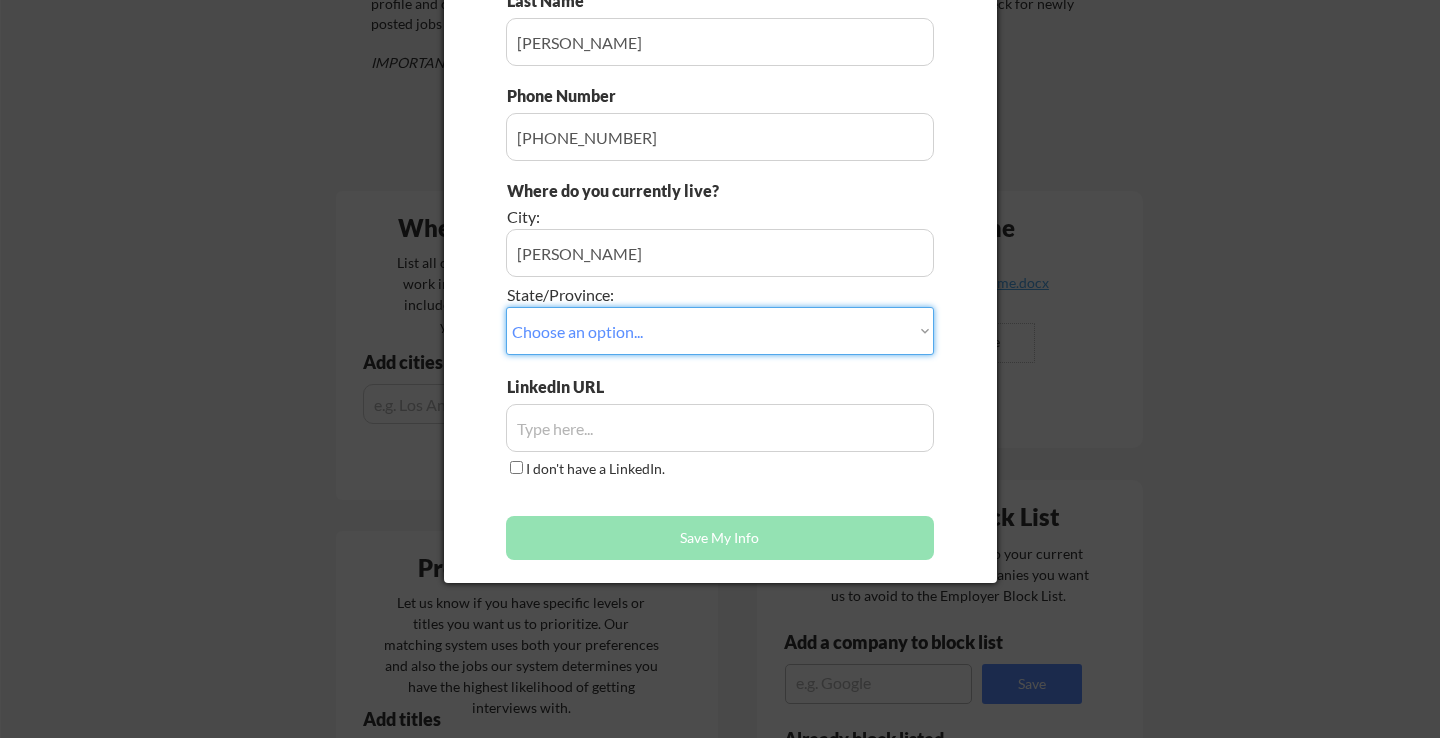 select on ""[US_STATE]"" 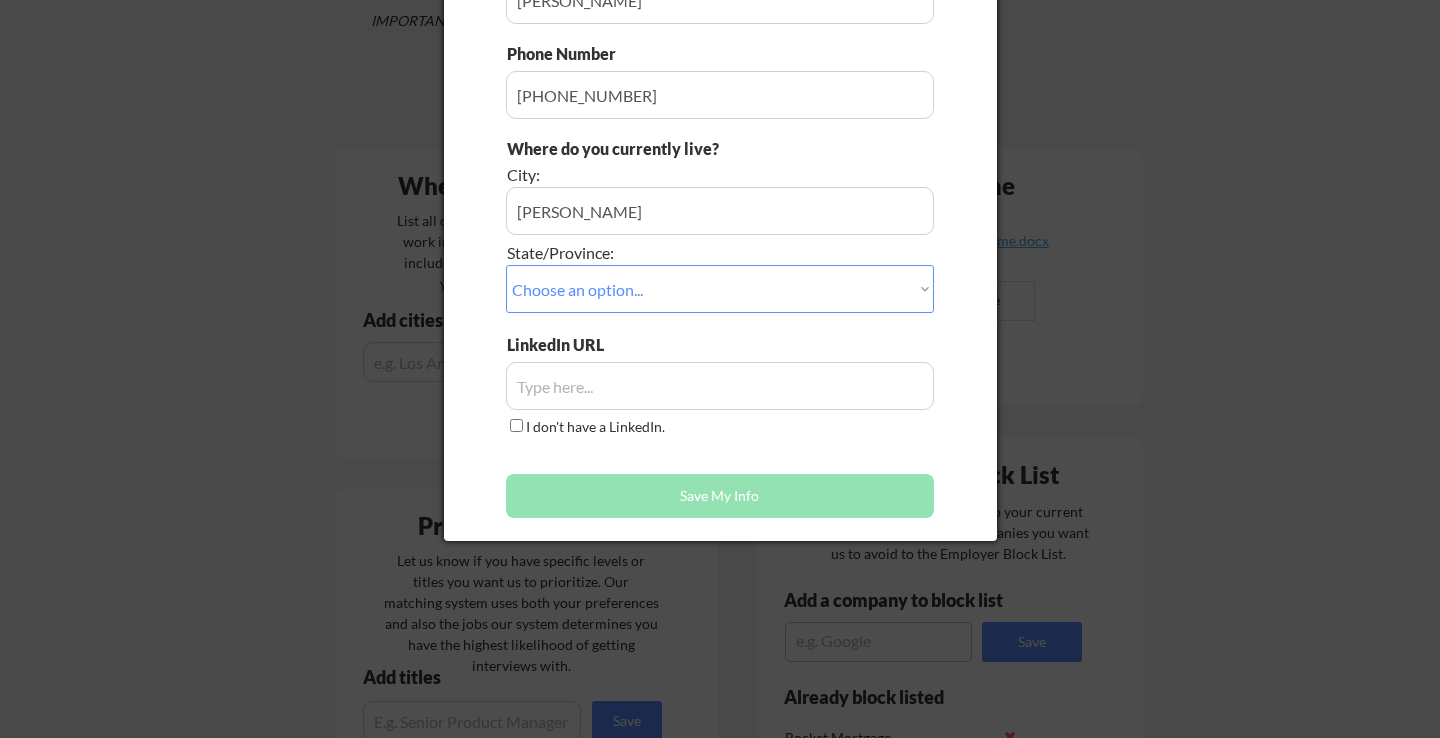 scroll, scrollTop: 358, scrollLeft: 0, axis: vertical 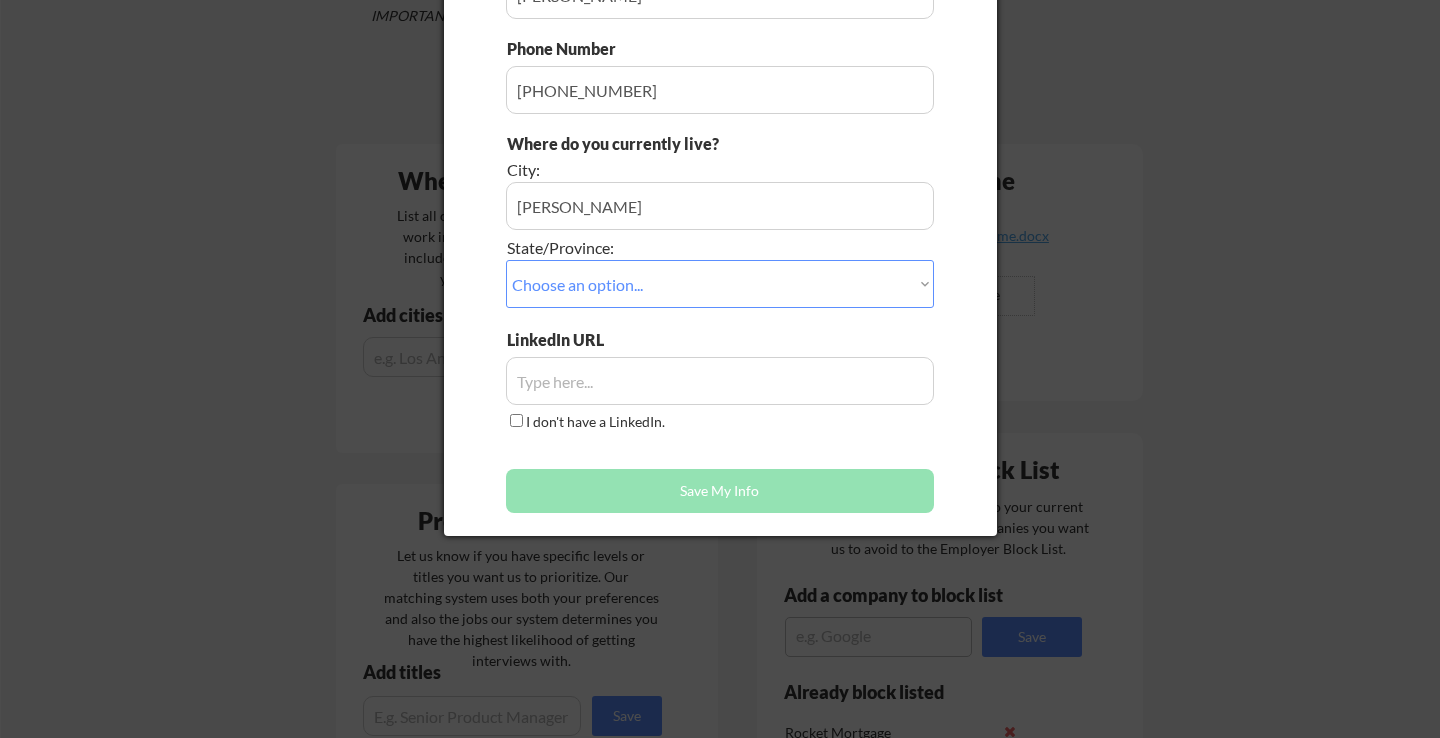 click at bounding box center [720, 381] 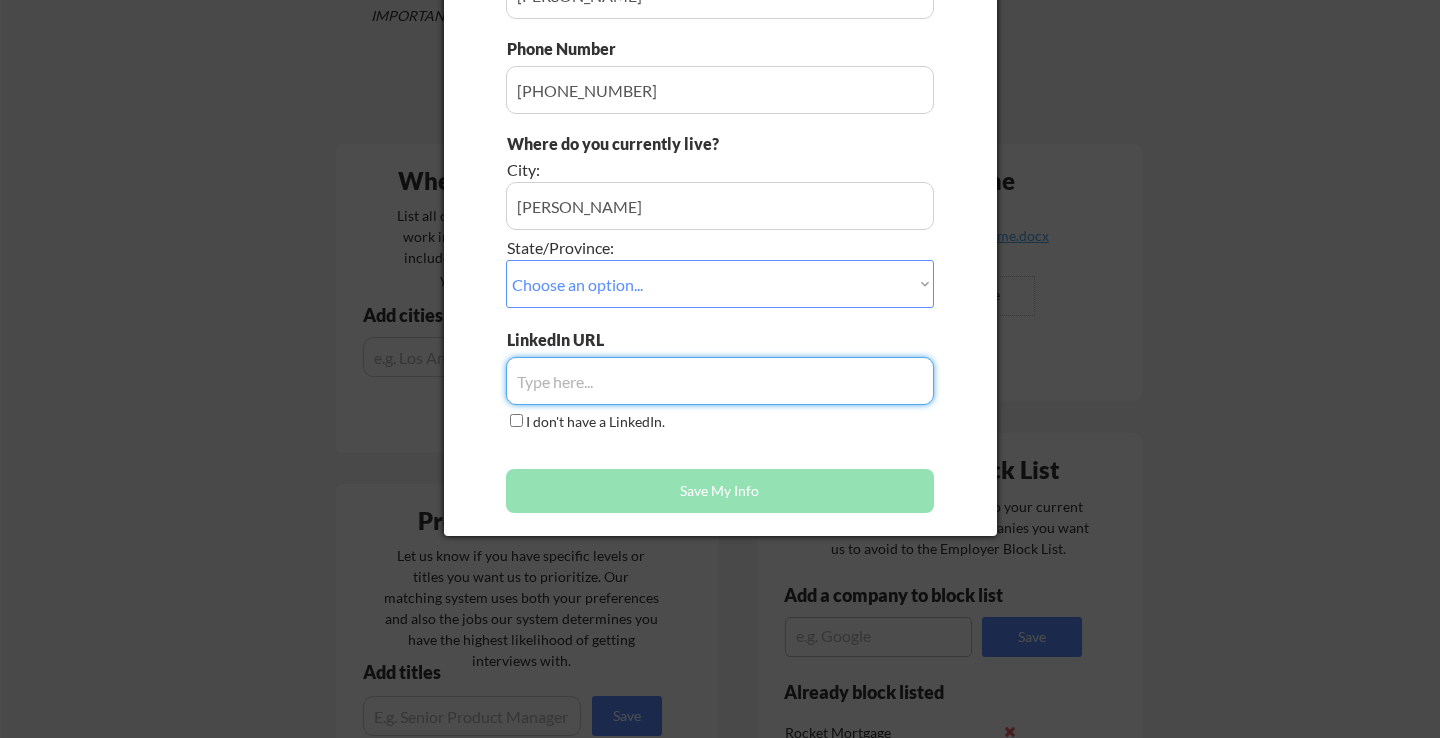 click at bounding box center [720, 381] 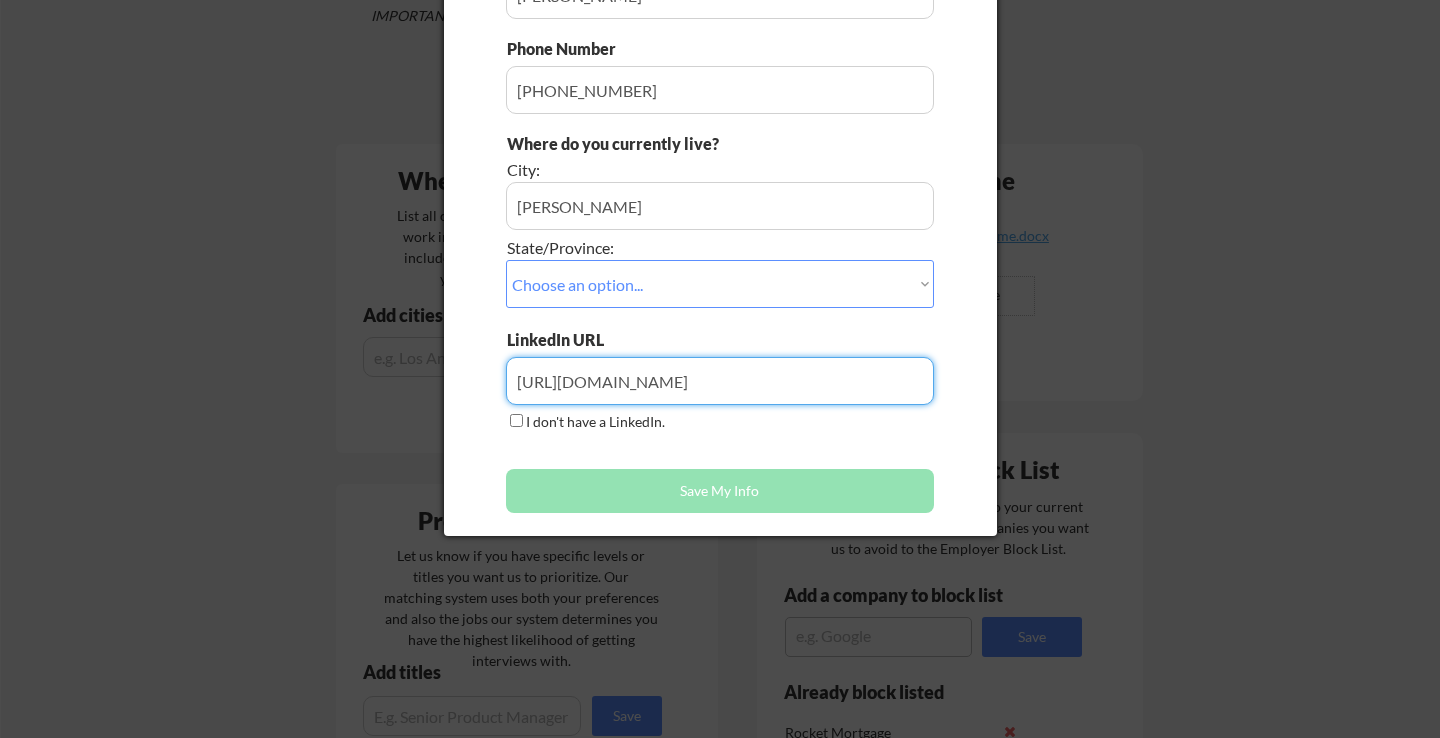 type on "[URL][DOMAIN_NAME]" 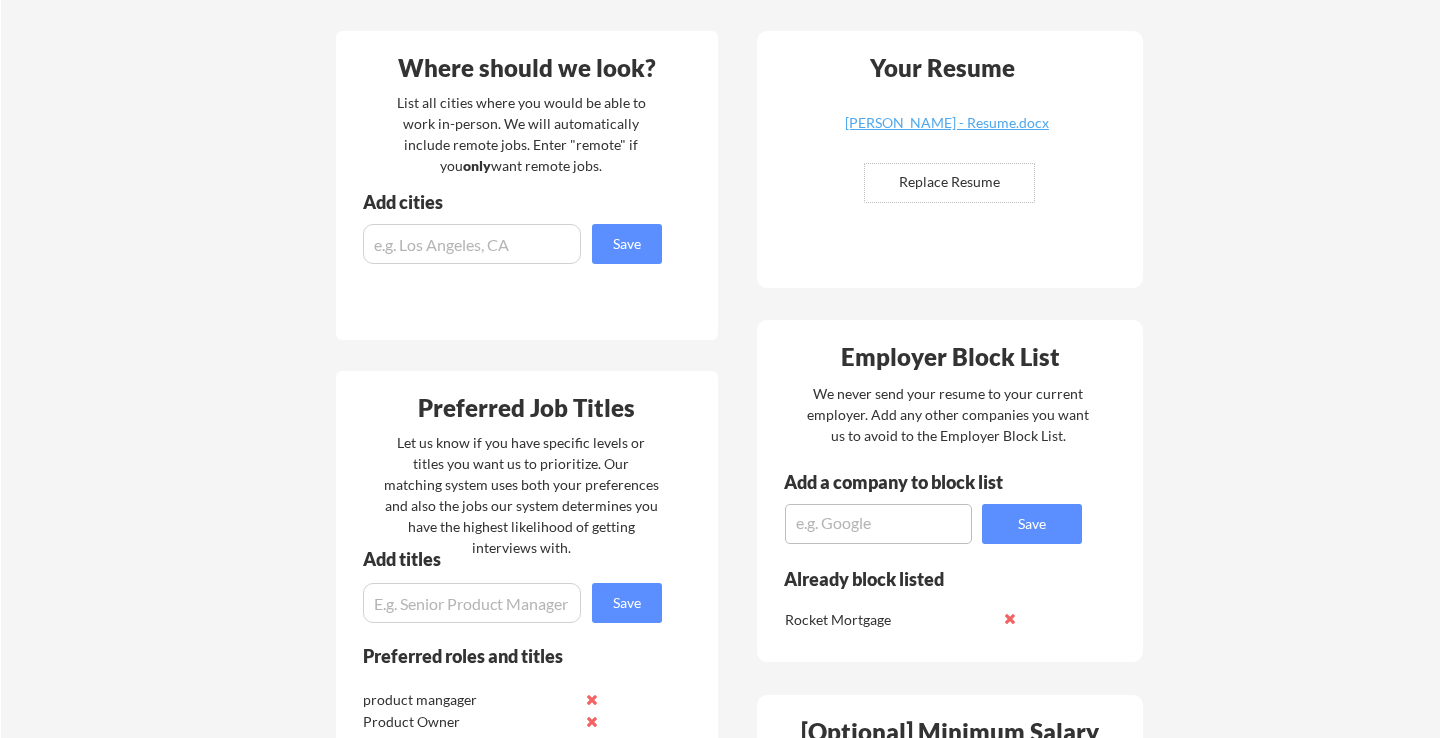 scroll, scrollTop: 506, scrollLeft: 0, axis: vertical 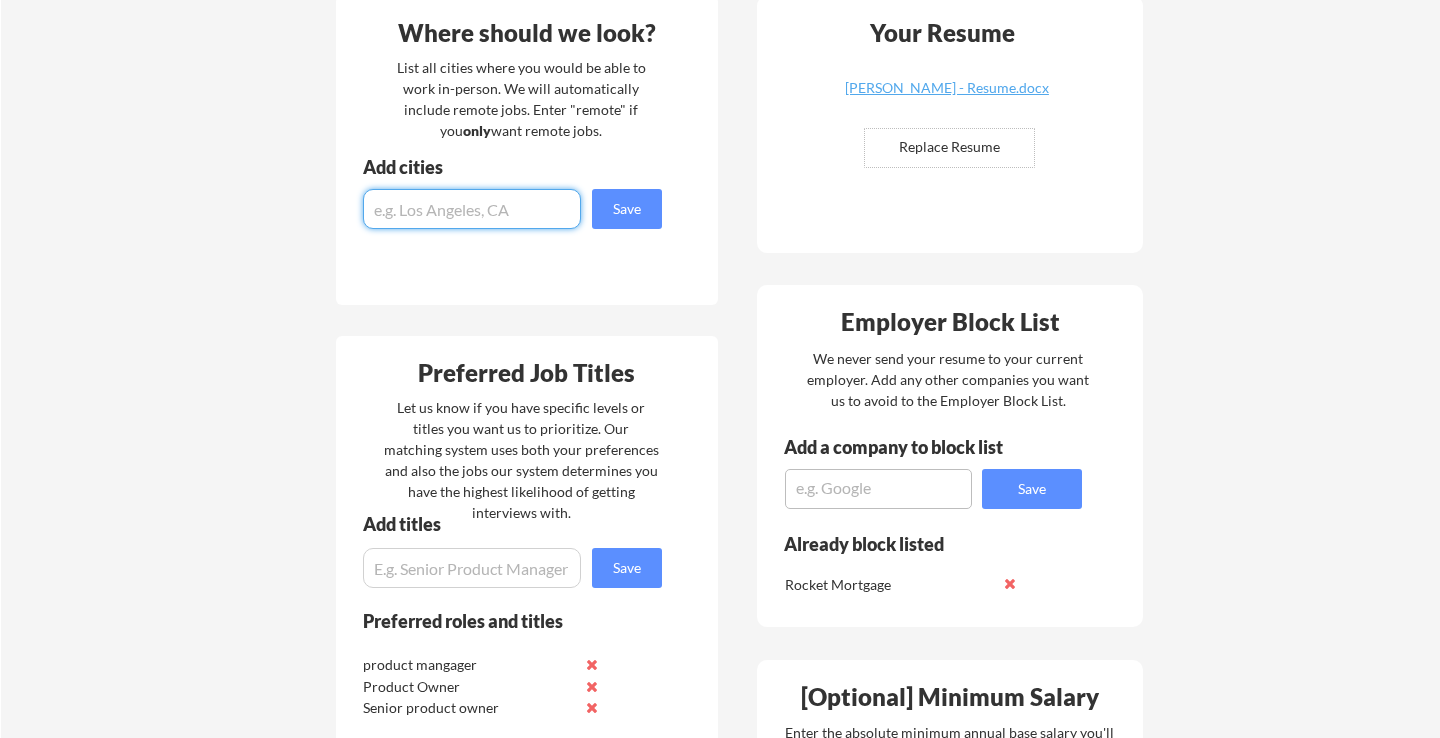 click at bounding box center [472, 209] 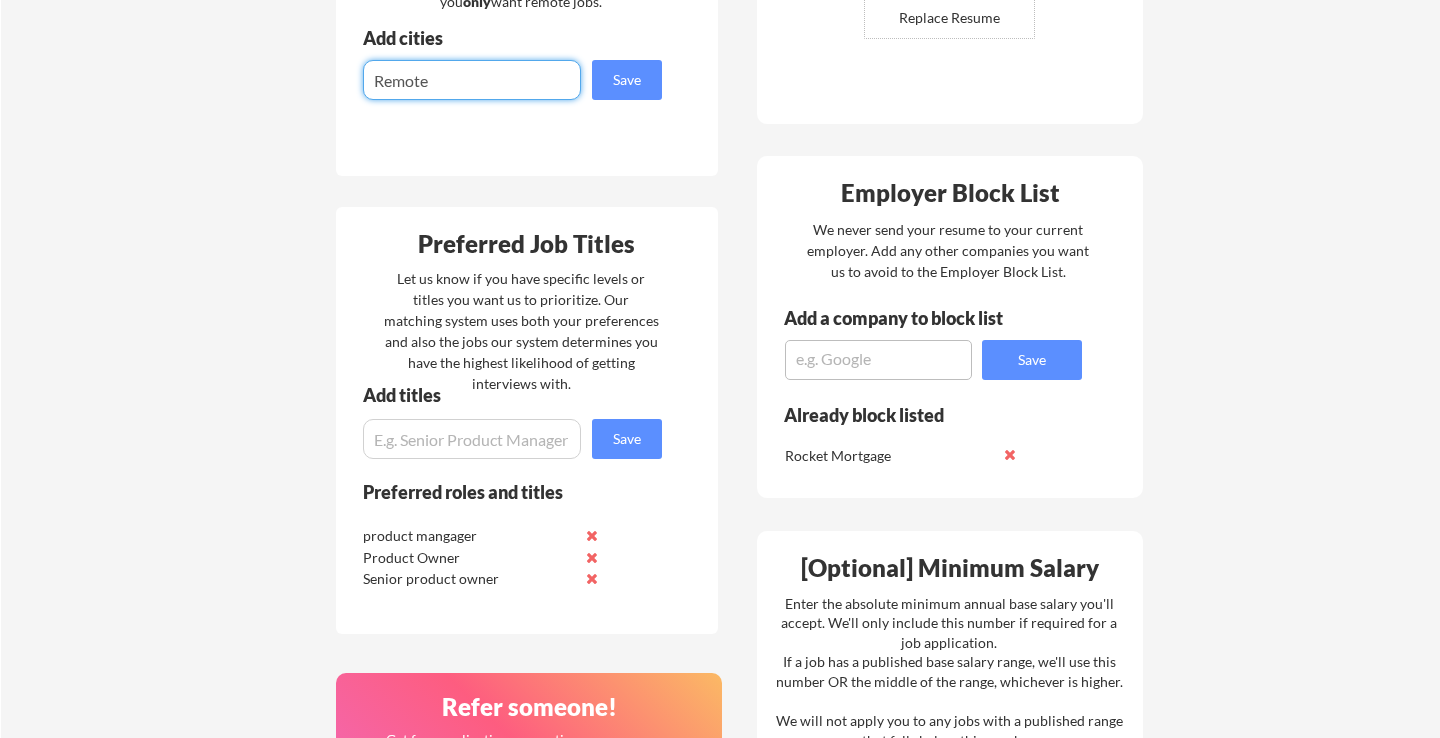 scroll, scrollTop: 638, scrollLeft: 0, axis: vertical 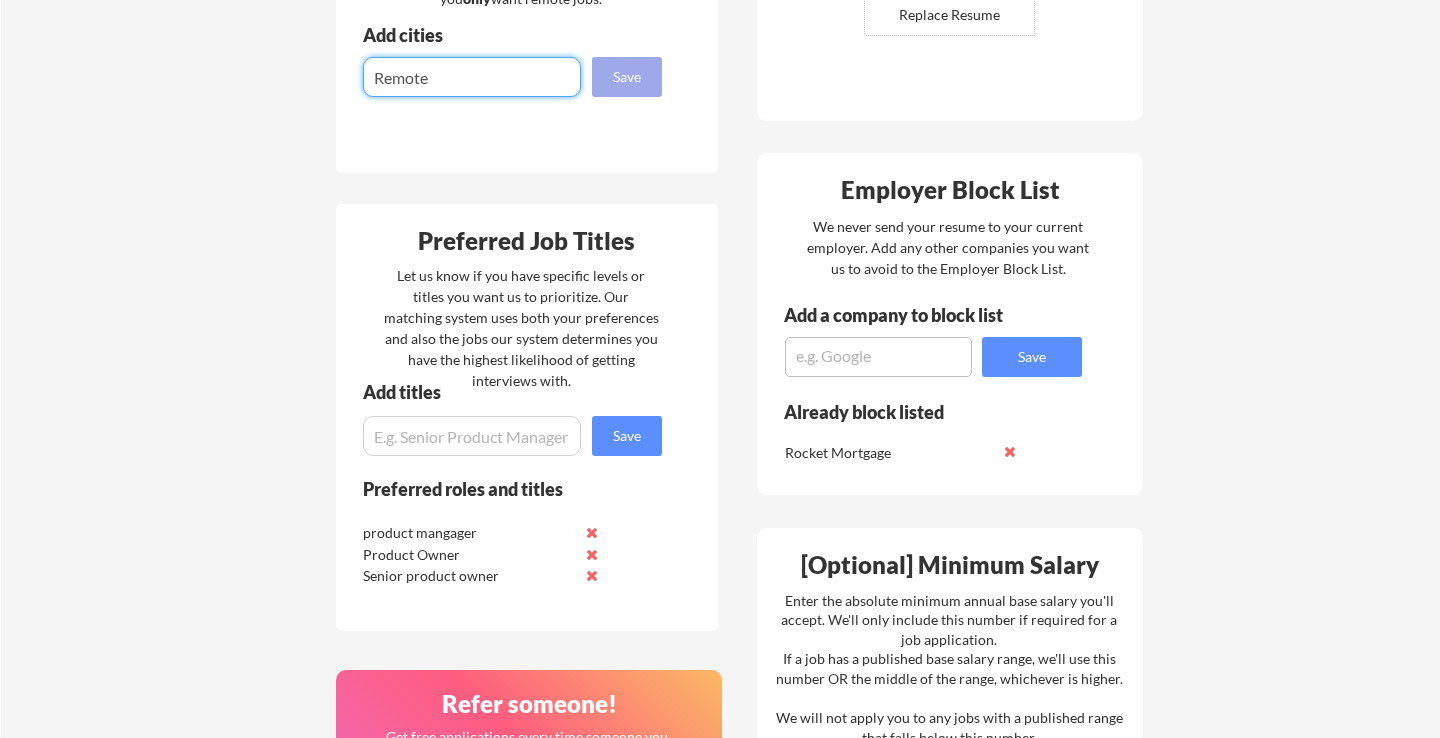 type on "Remote" 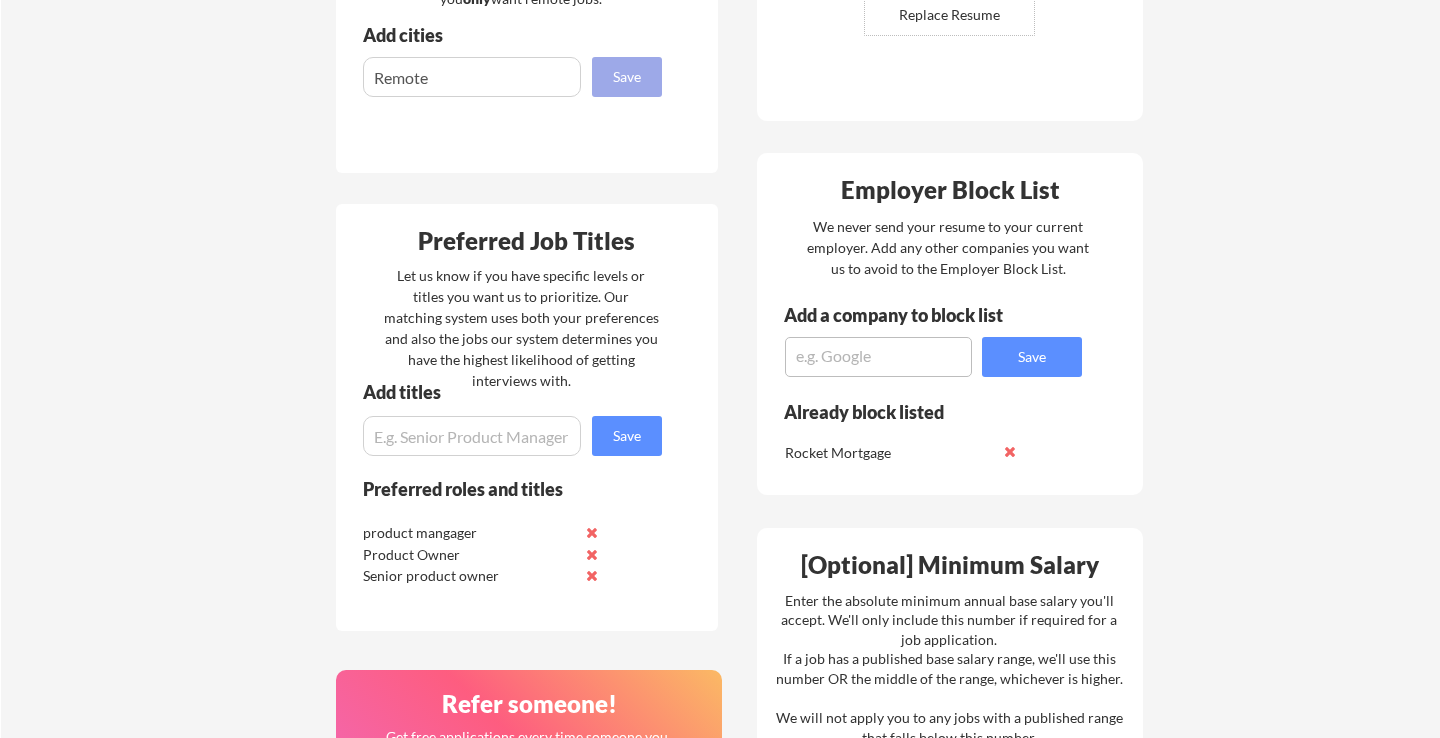 type 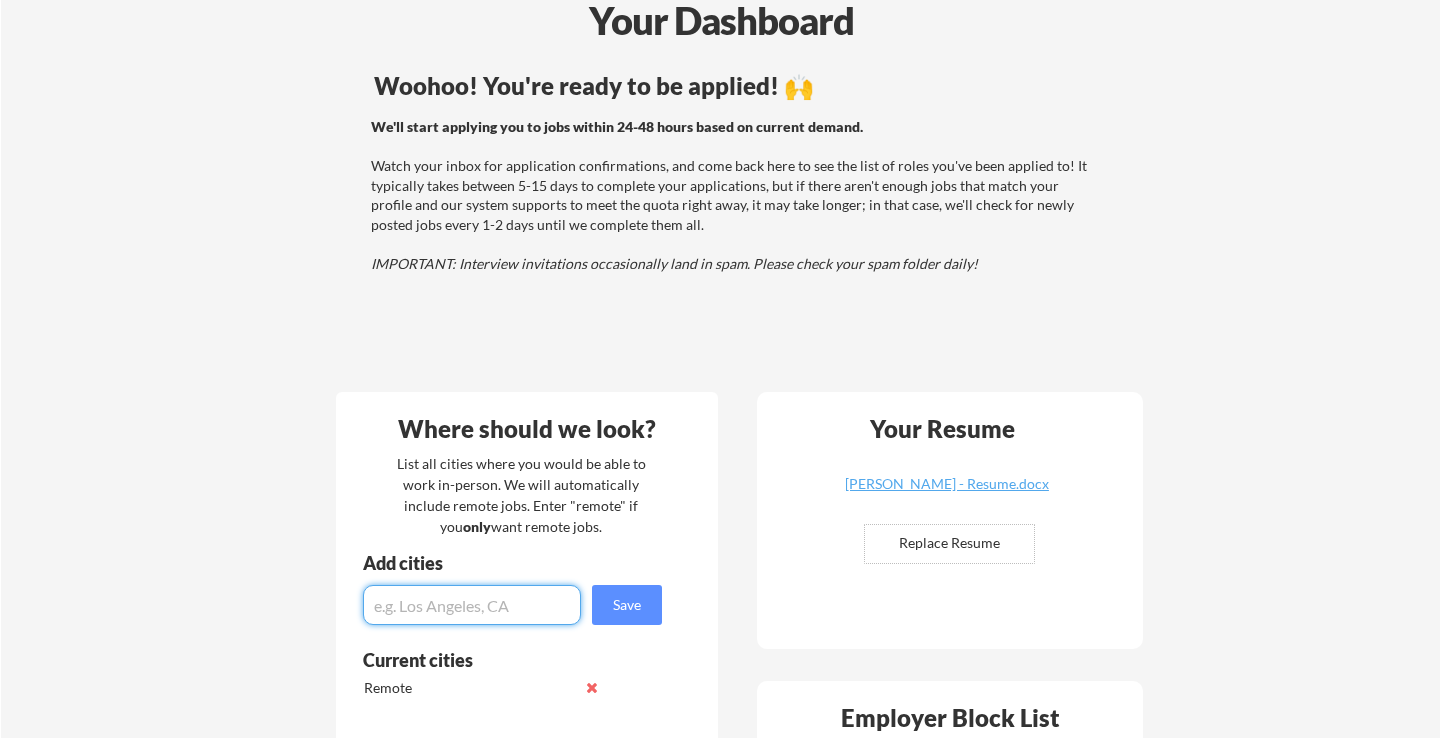 scroll, scrollTop: 94, scrollLeft: 0, axis: vertical 